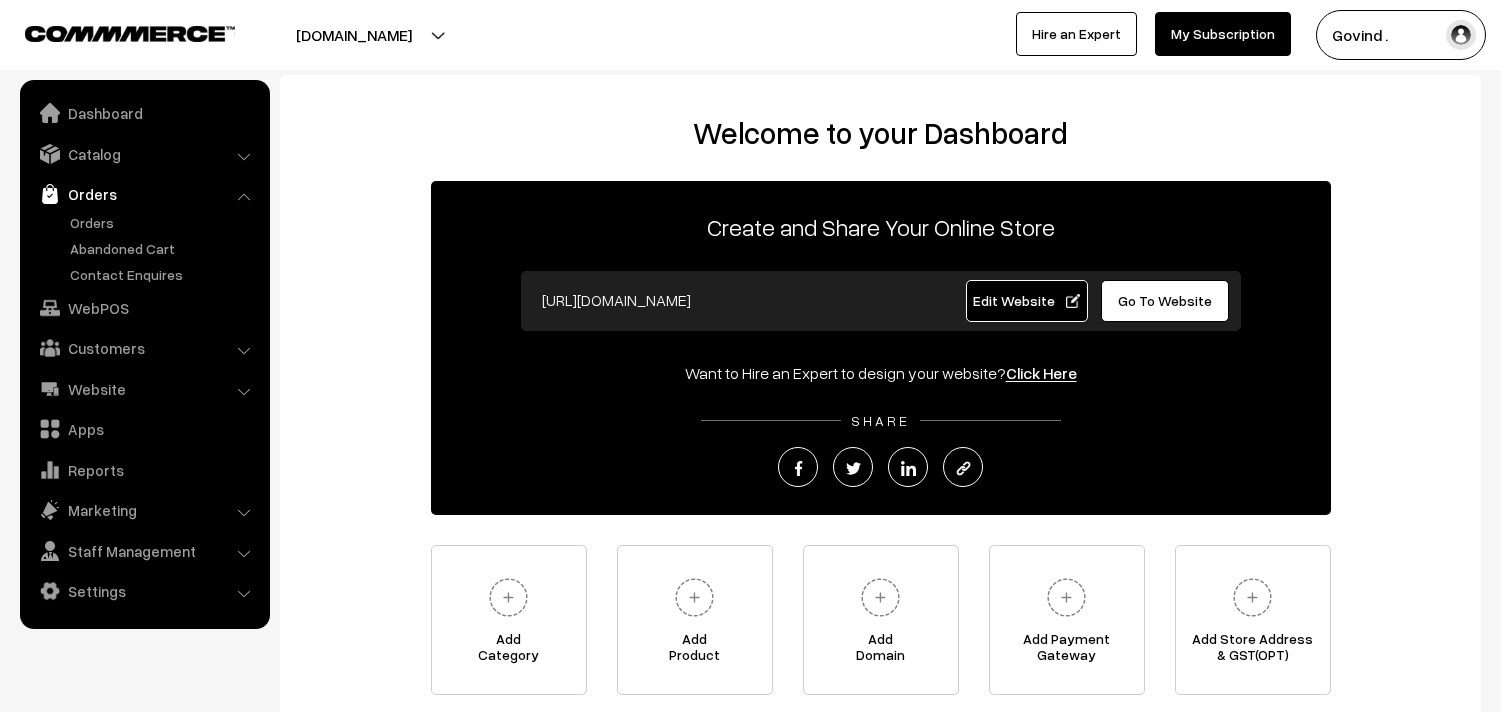 scroll, scrollTop: 0, scrollLeft: 0, axis: both 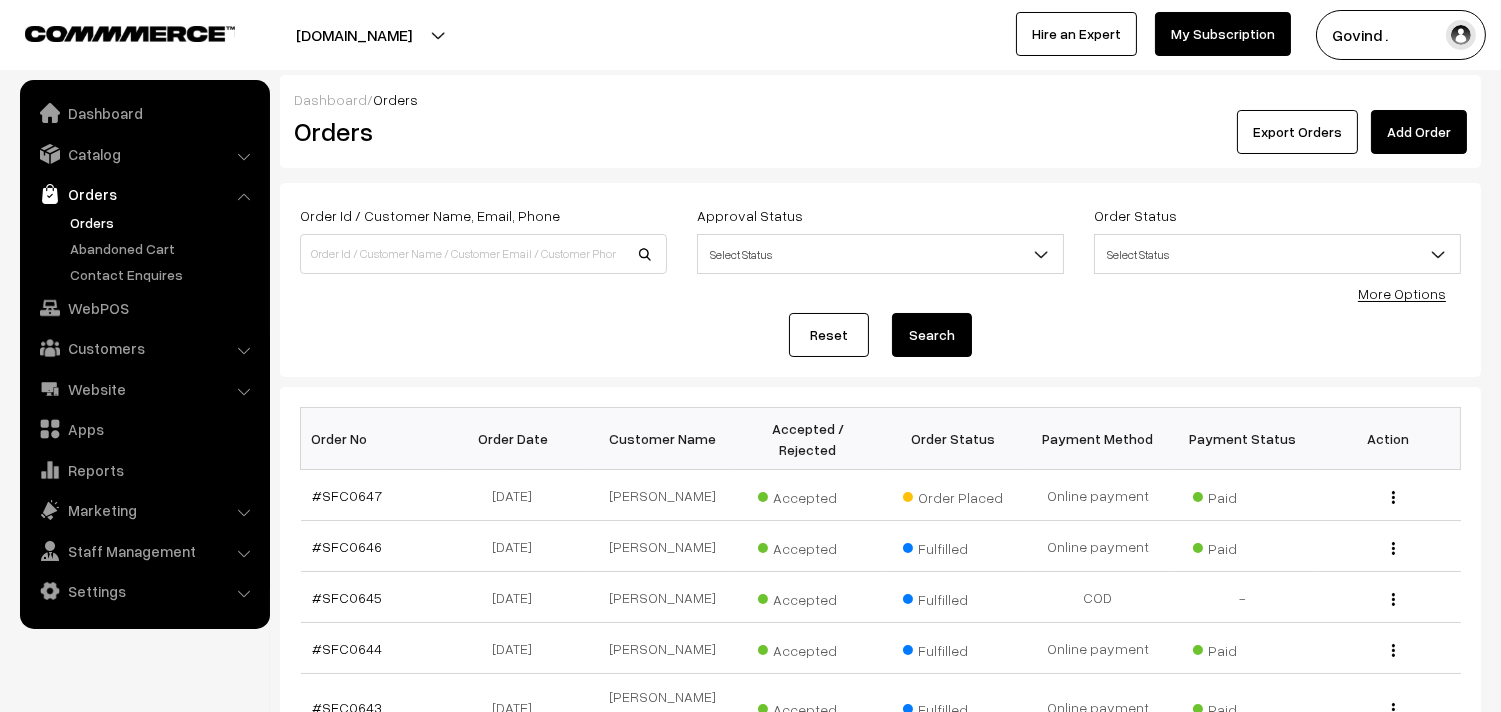 click on "Reset
Search" at bounding box center [880, 335] 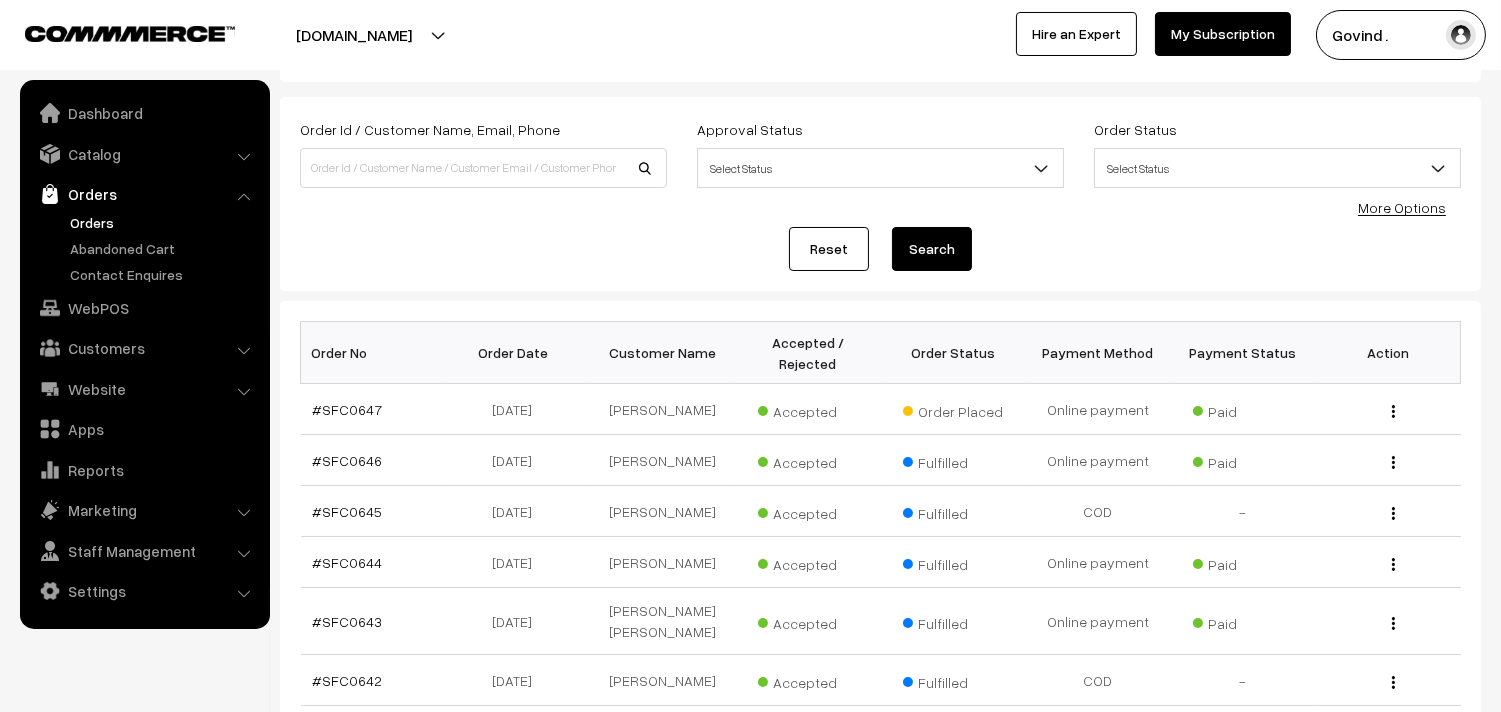 scroll, scrollTop: 88, scrollLeft: 0, axis: vertical 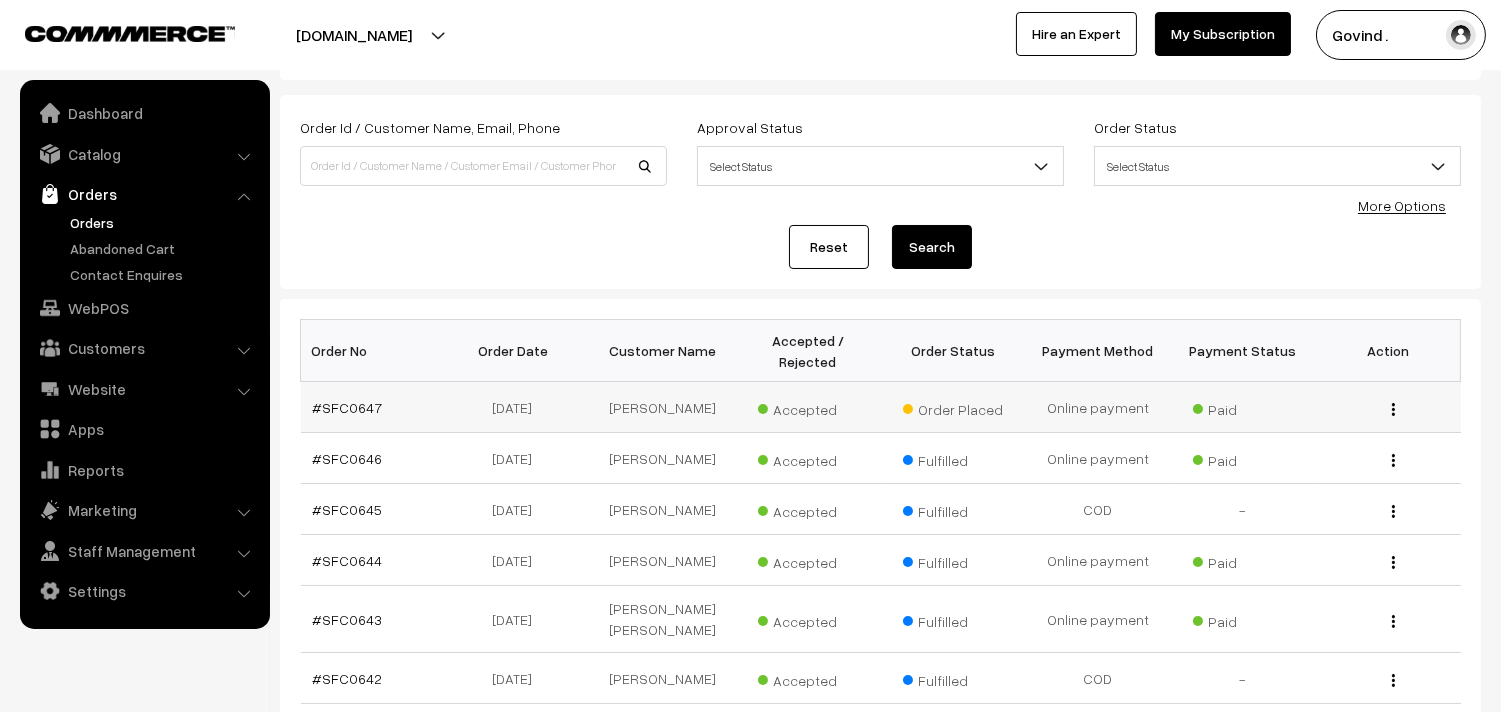 click at bounding box center (1393, 409) 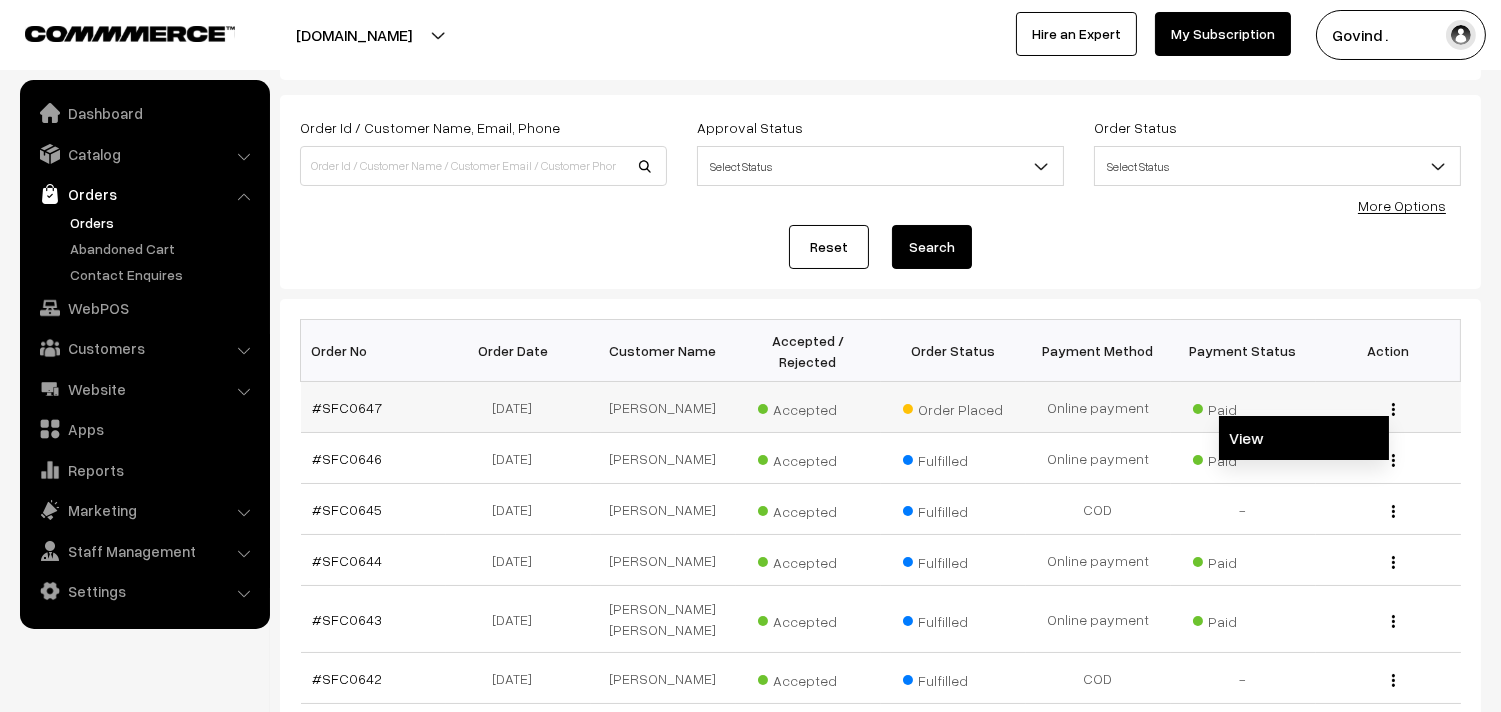 click on "View" at bounding box center [1304, 438] 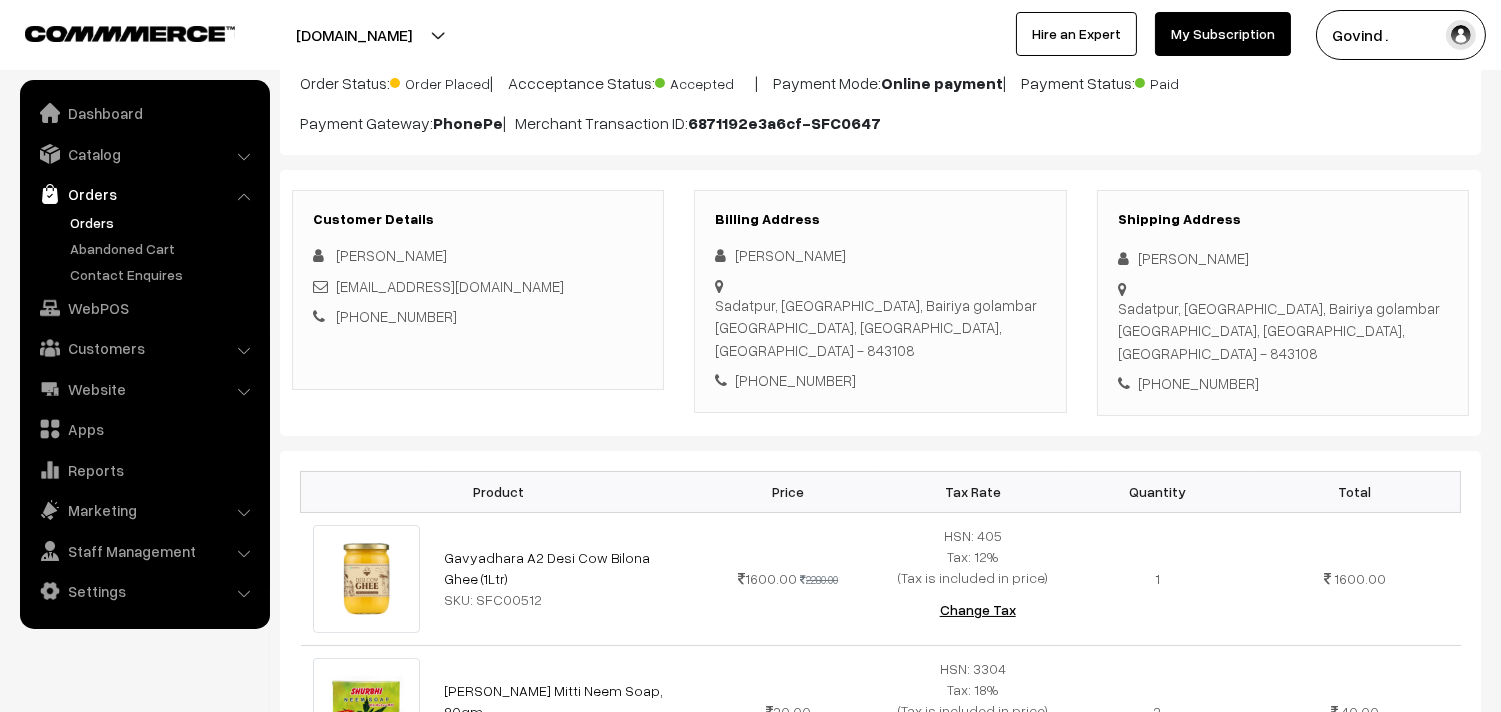 scroll, scrollTop: 157, scrollLeft: 0, axis: vertical 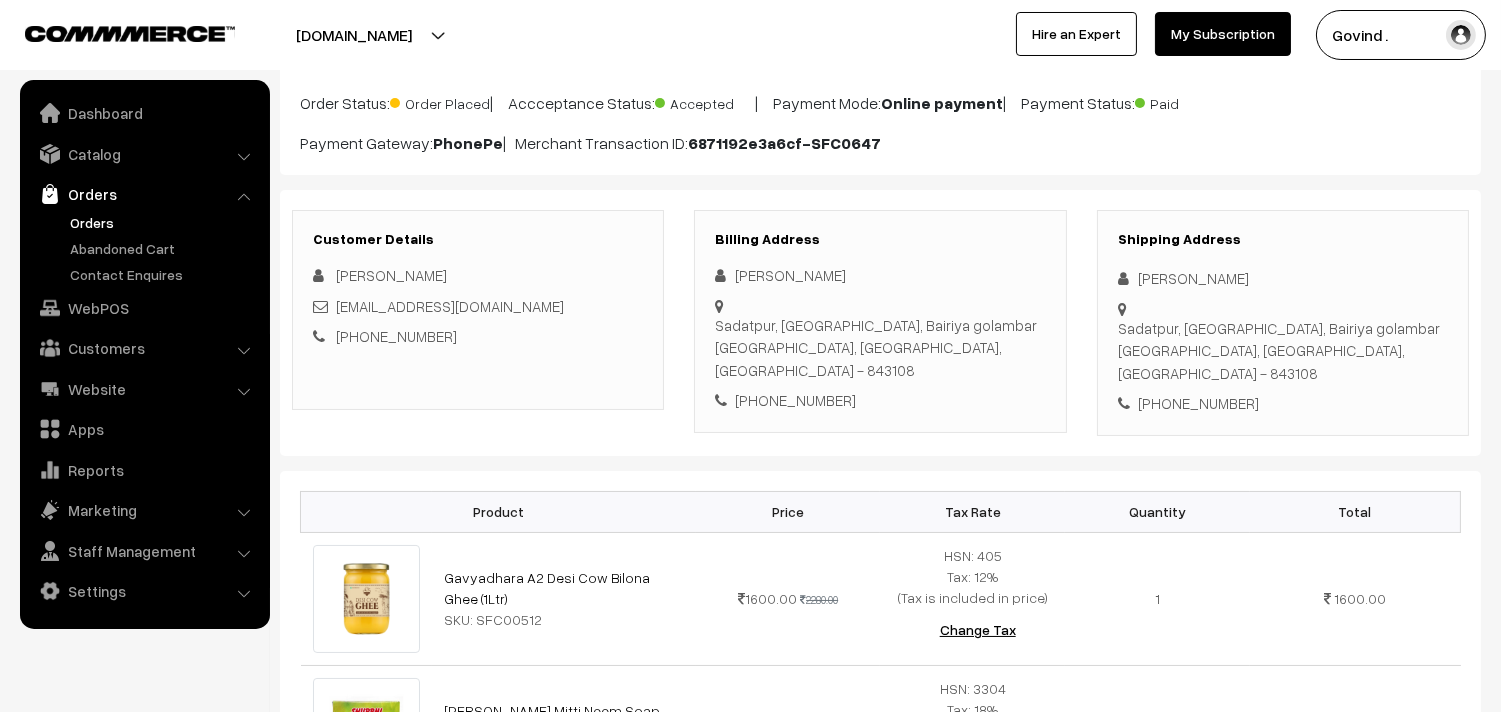 click on "Thank you for showing interest. Our team will call you shortly.
Close
shopforcows.com
Go to Website
Create New Store" at bounding box center (750, 199) 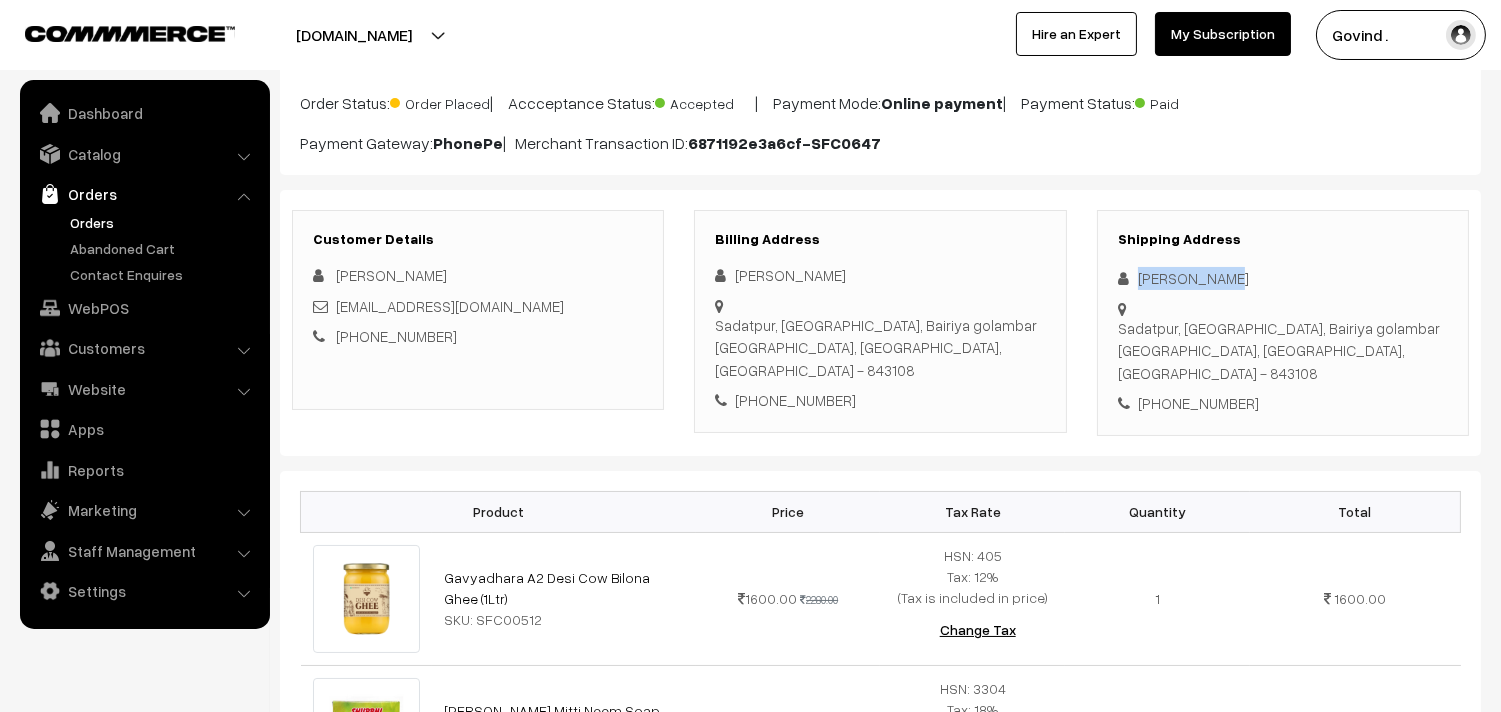 drag, startPoint x: 1136, startPoint y: 276, endPoint x: 1228, endPoint y: 278, distance: 92.021736 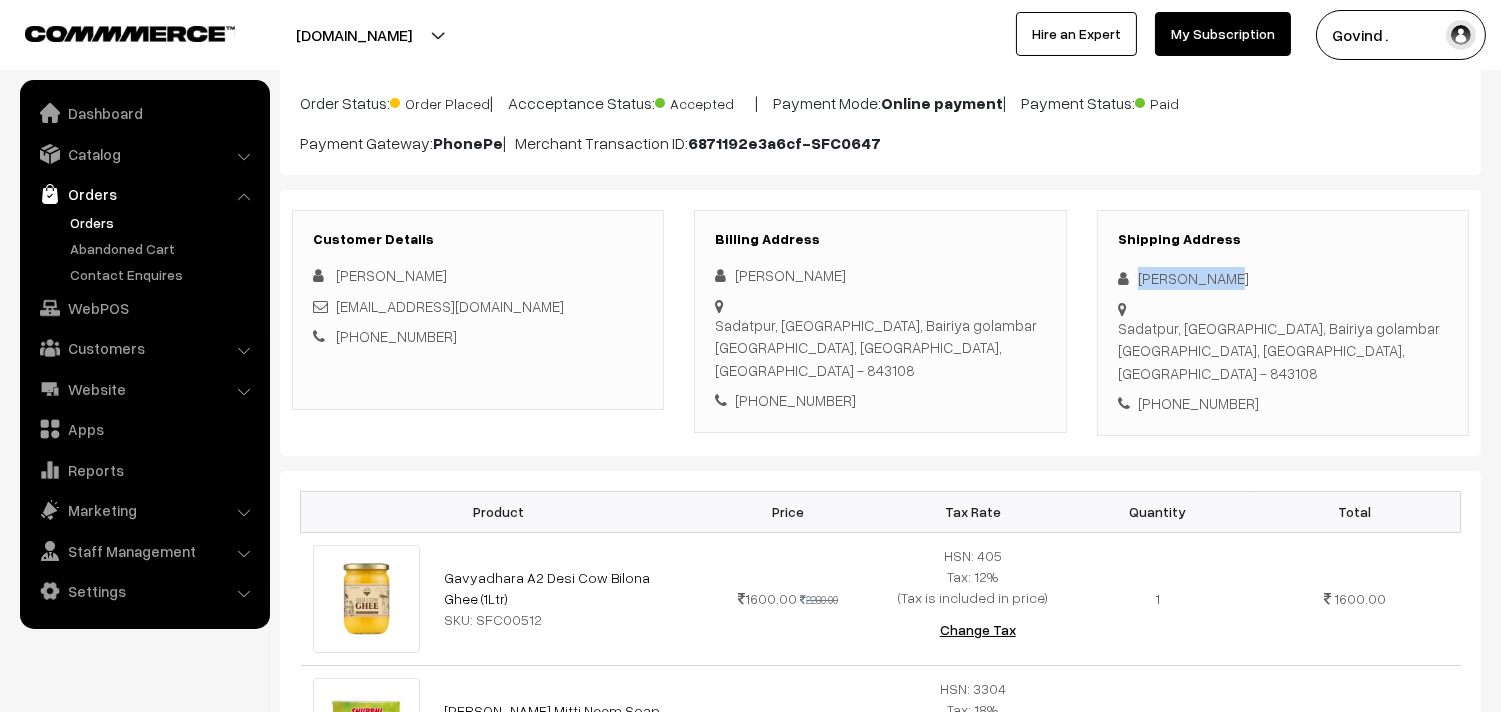 copy on "[PERSON_NAME]" 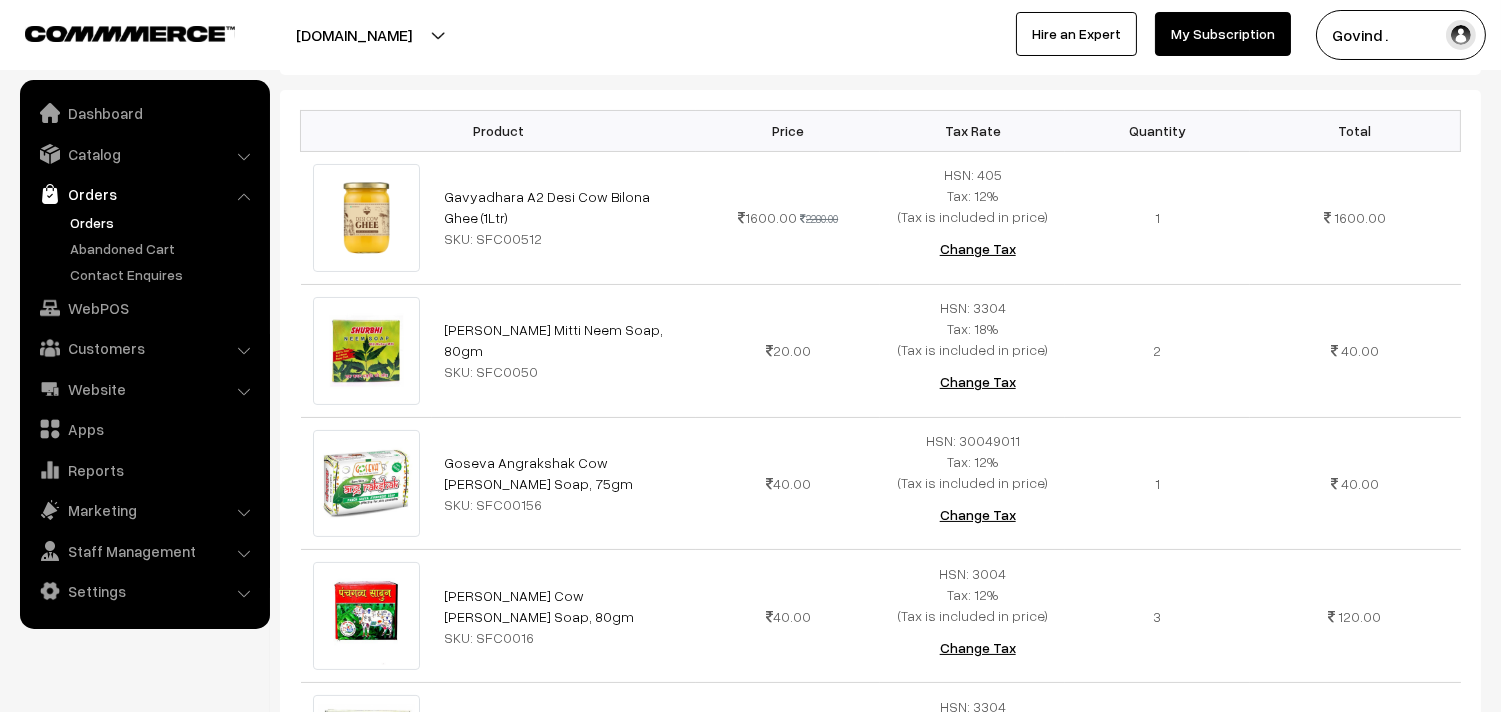 scroll, scrollTop: 525, scrollLeft: 0, axis: vertical 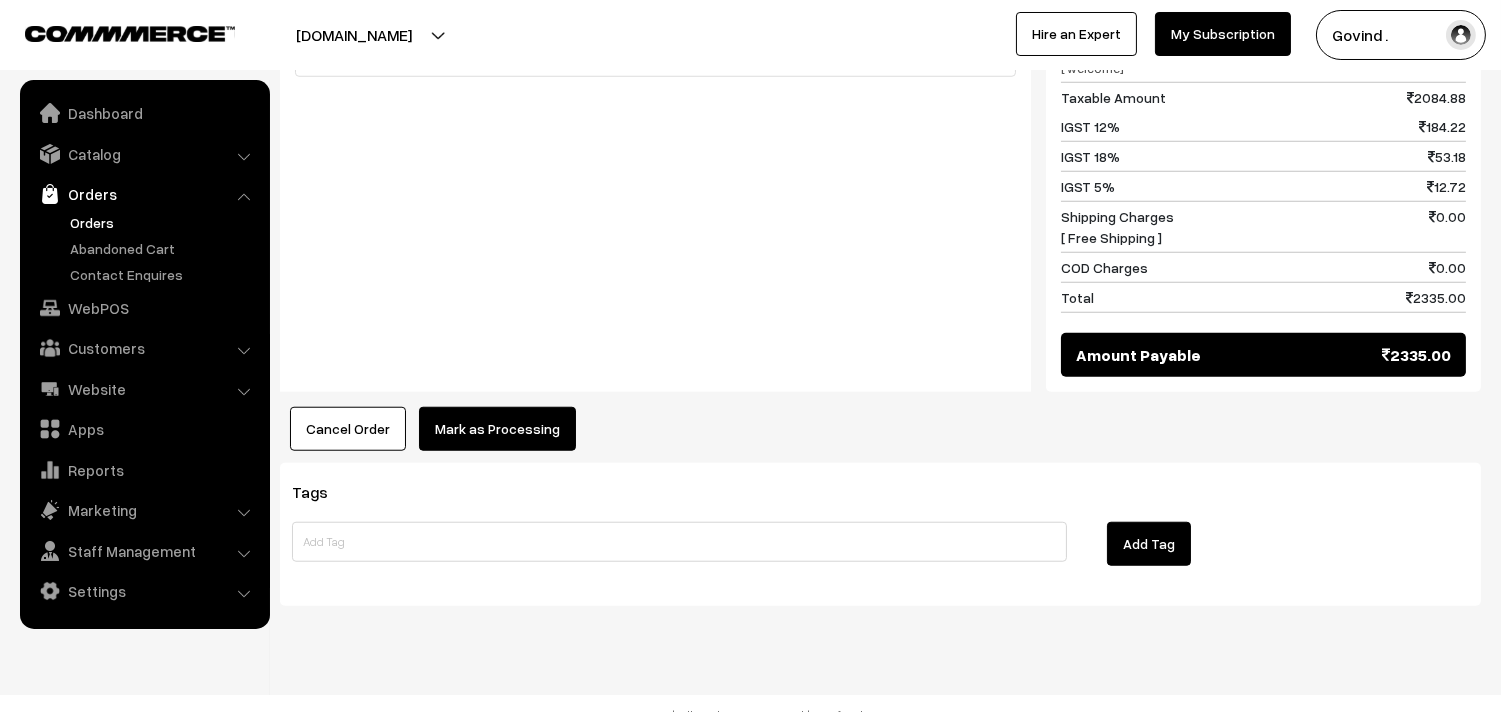 click on "Mark as Processing" at bounding box center (497, 429) 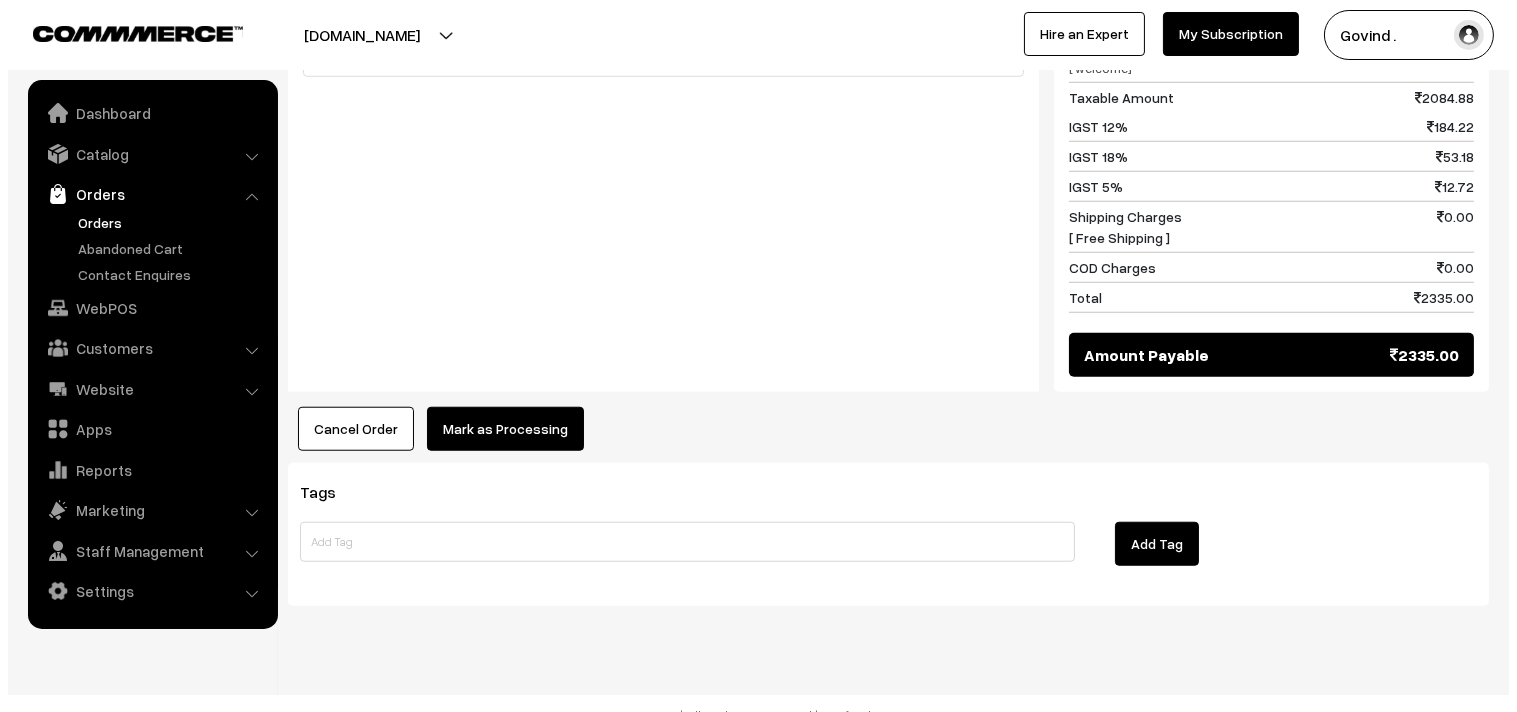 scroll, scrollTop: 3214, scrollLeft: 0, axis: vertical 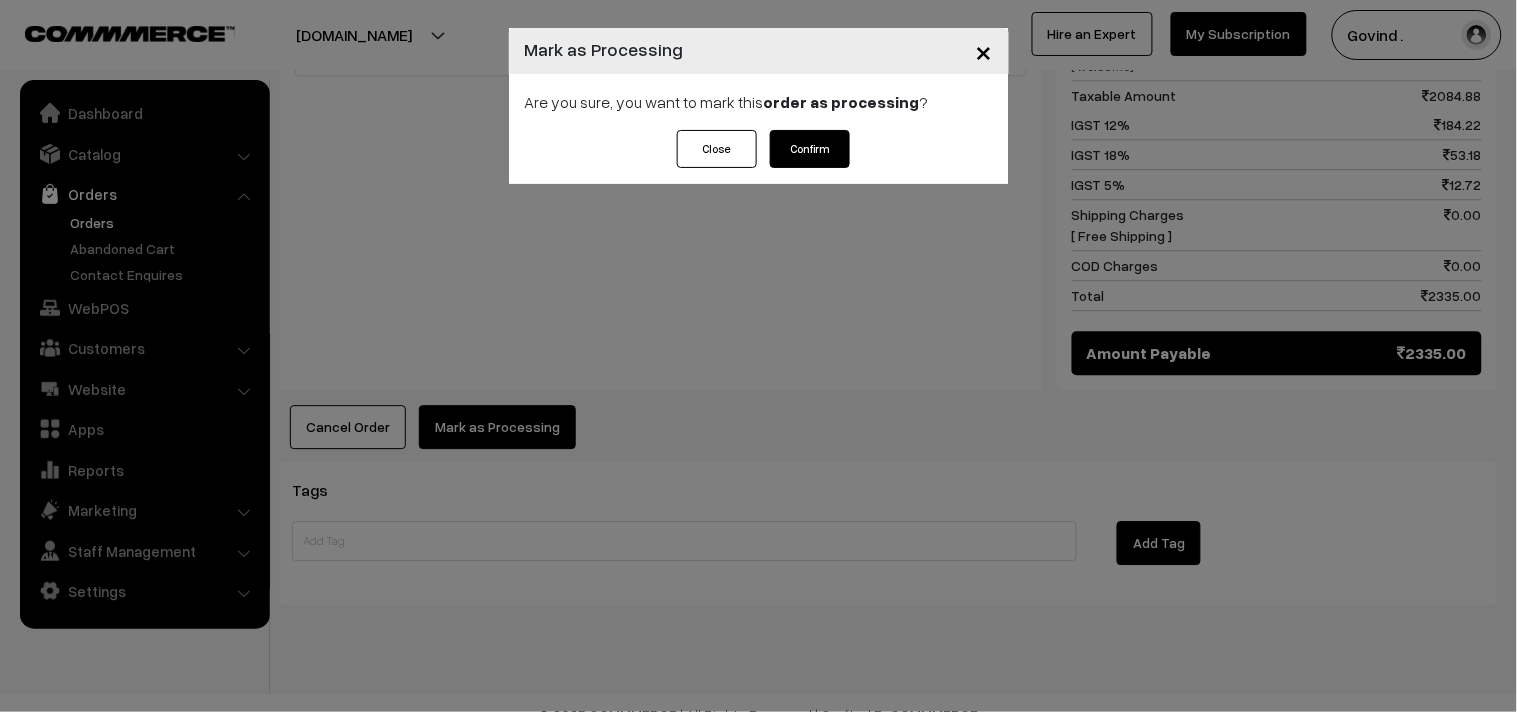 click on "Are you sure, you want to mark this  order as processing  ?" at bounding box center [759, 102] 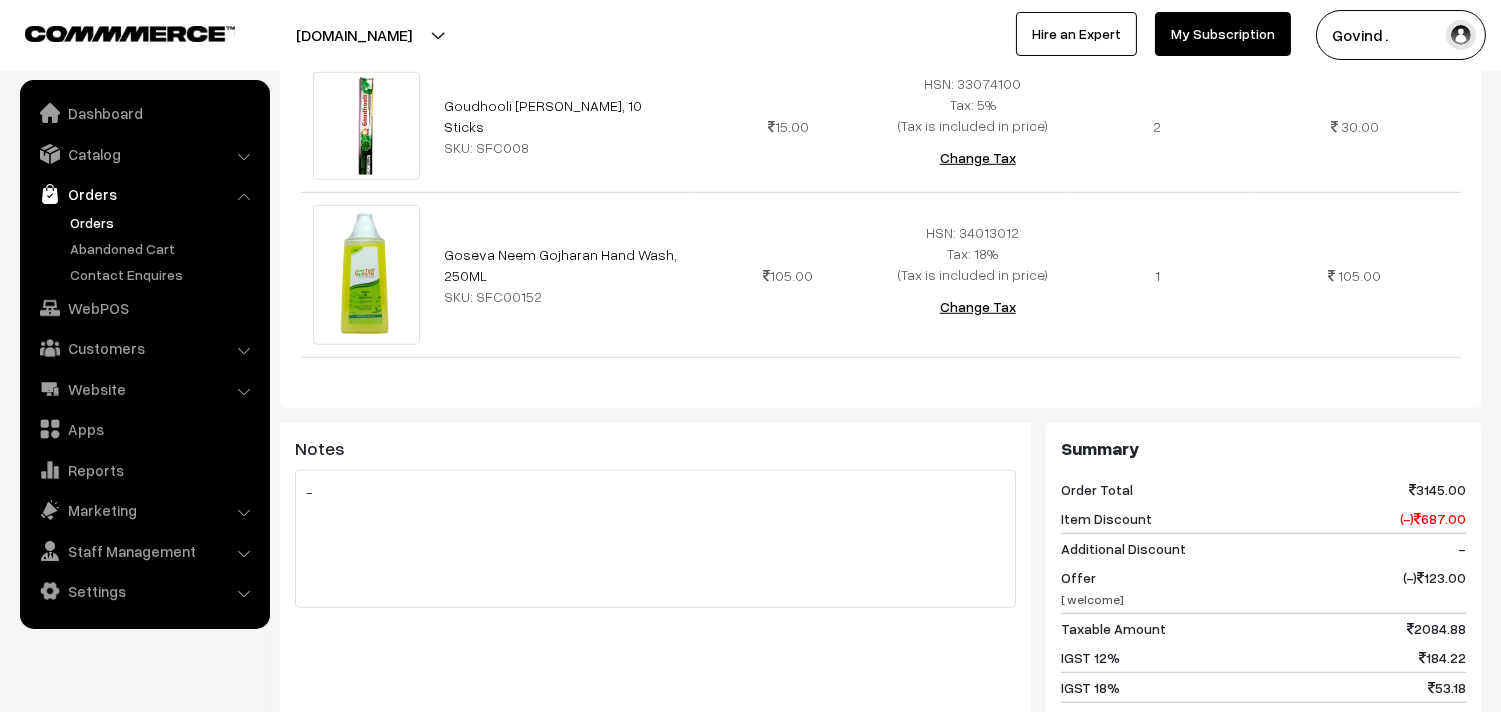 scroll, scrollTop: 2562, scrollLeft: 0, axis: vertical 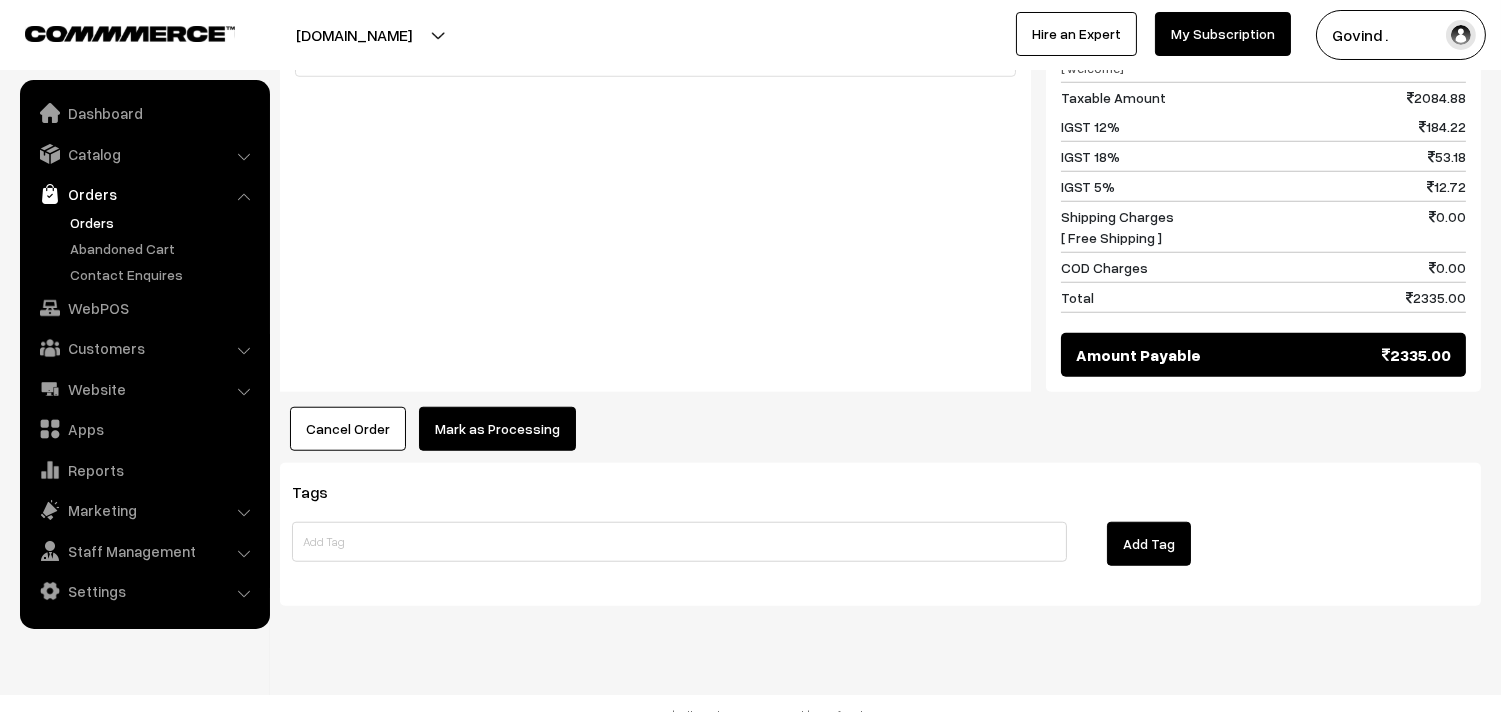 click on "Mark as Processing" at bounding box center (497, 429) 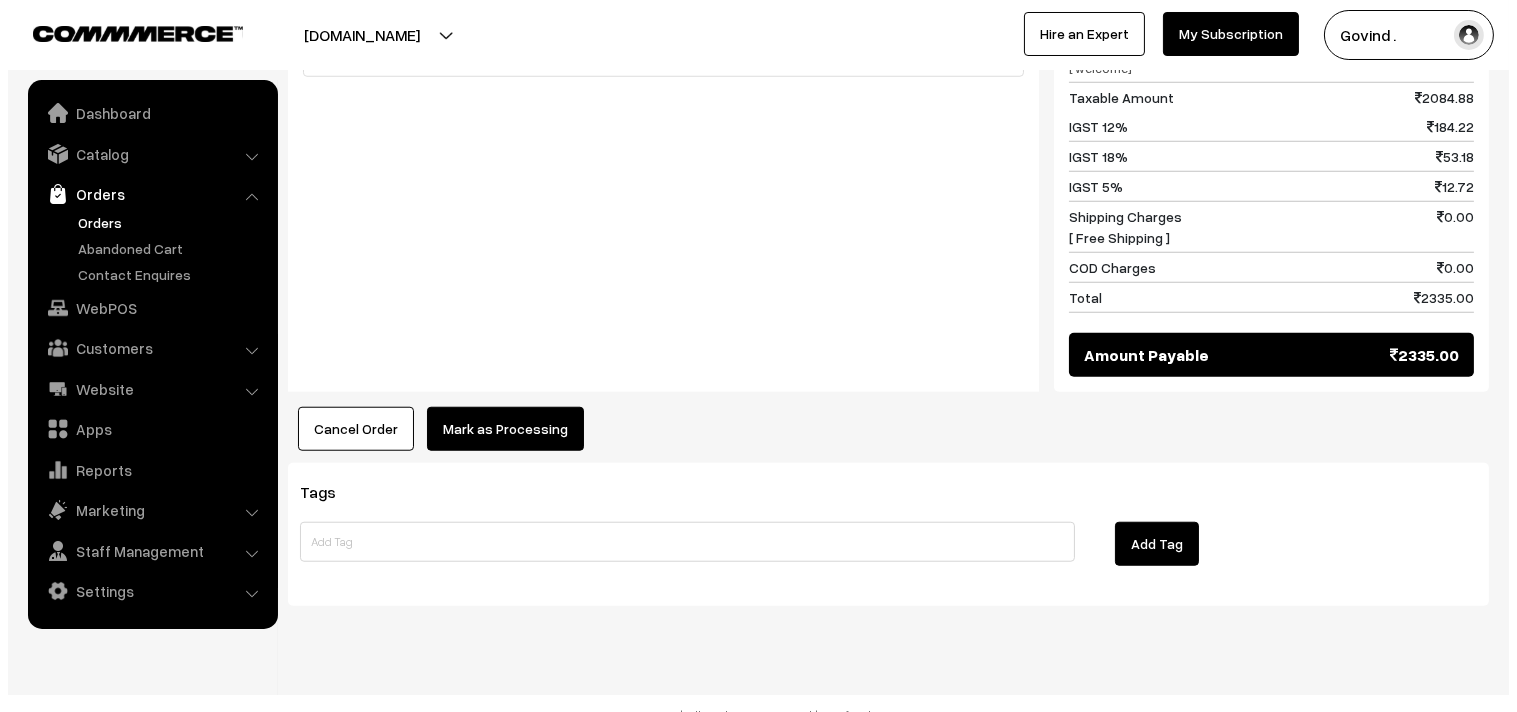 scroll, scrollTop: 3214, scrollLeft: 0, axis: vertical 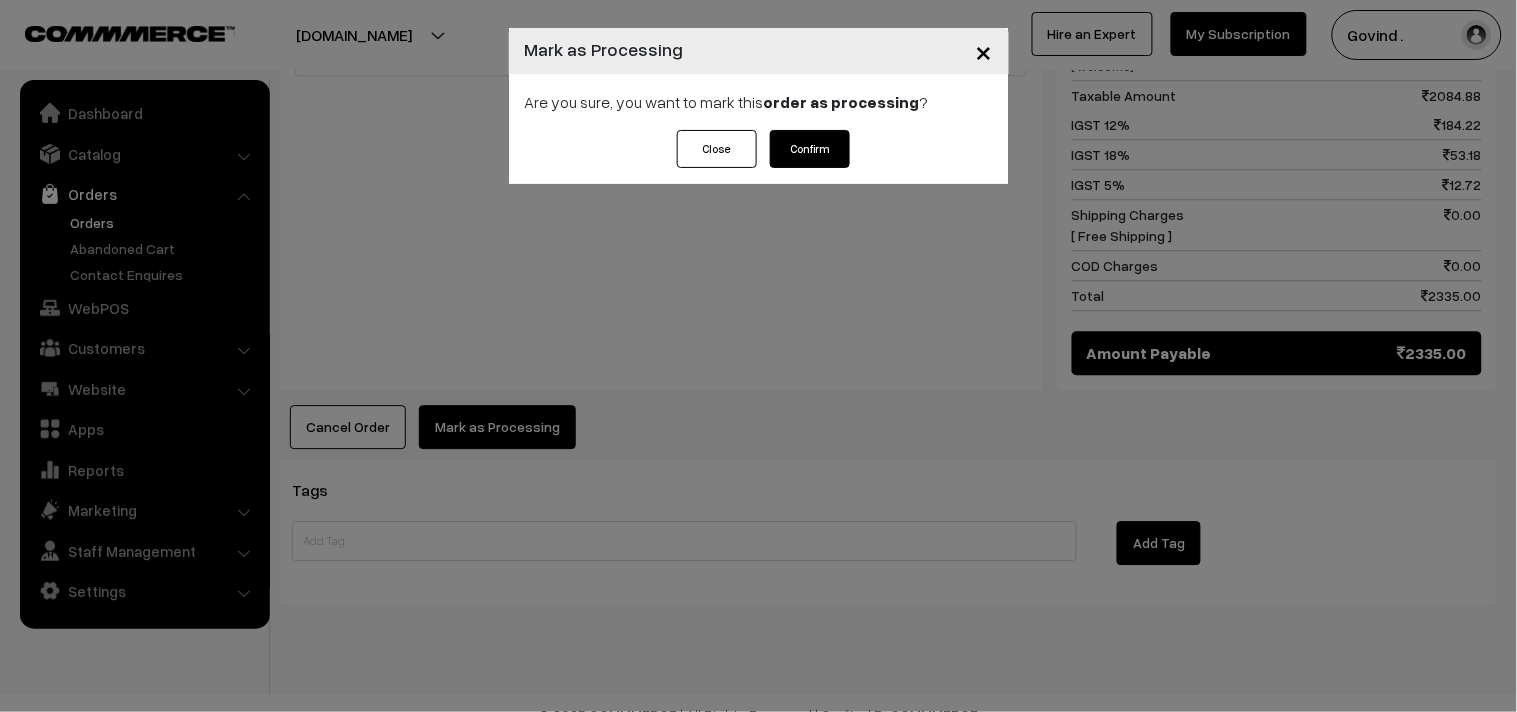 click on "Confirm" at bounding box center [810, 149] 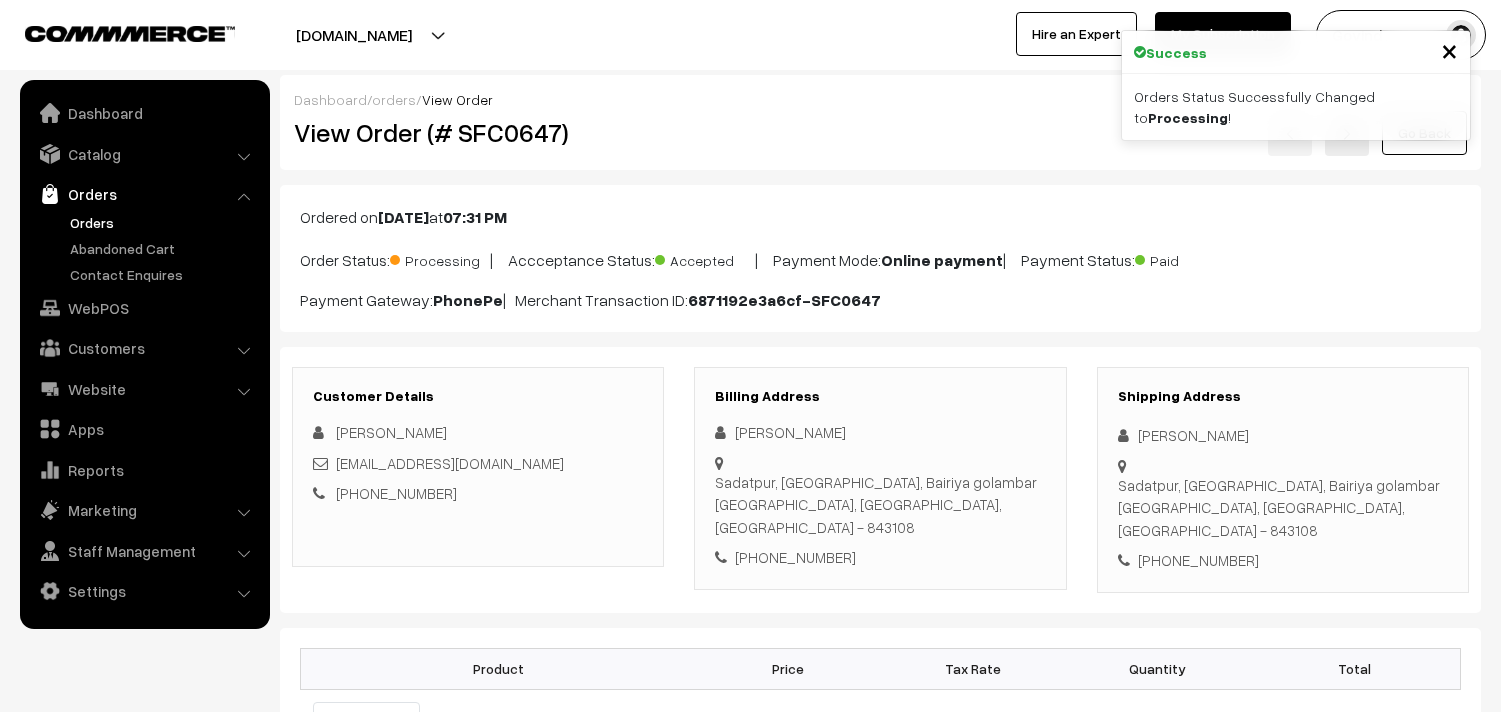 scroll, scrollTop: 0, scrollLeft: 0, axis: both 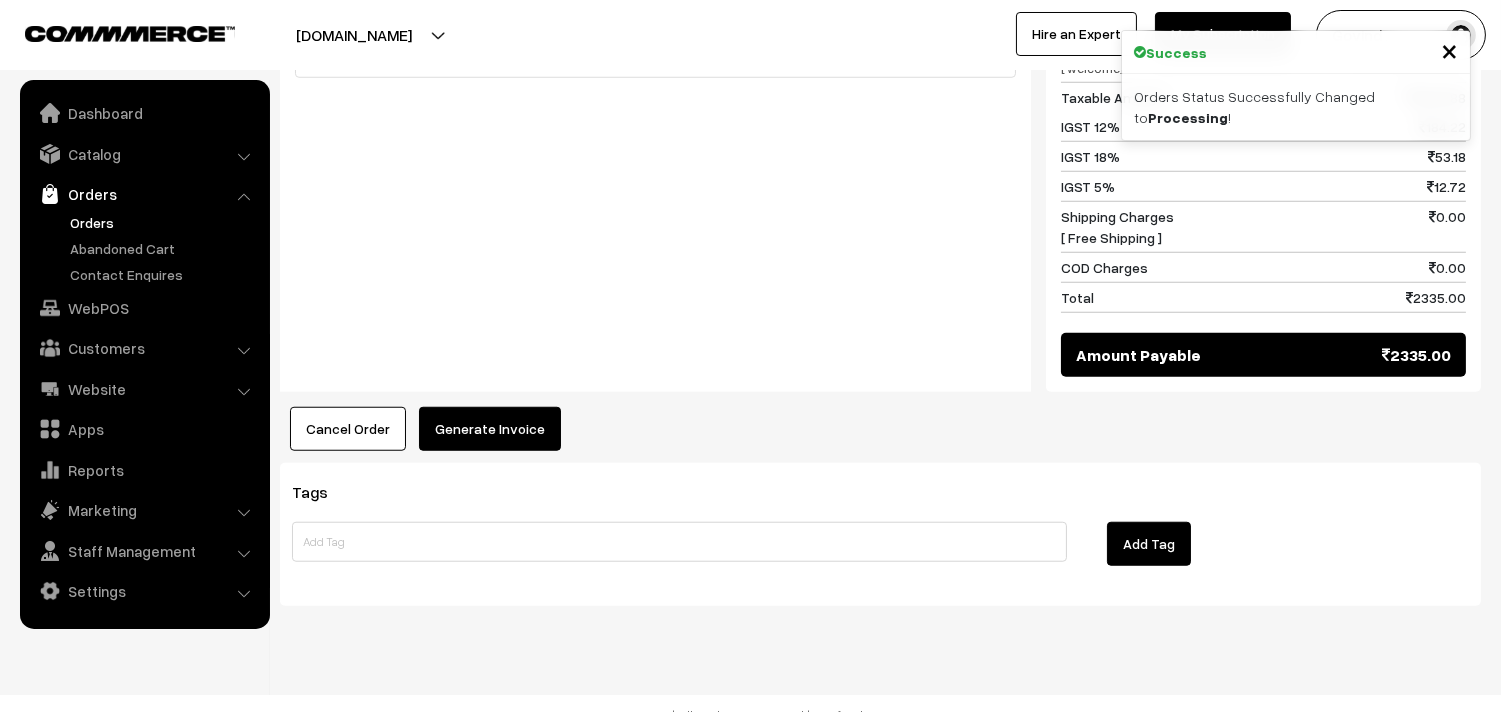 drag, startPoint x: 830, startPoint y: 438, endPoint x: 468, endPoint y: 403, distance: 363.68805 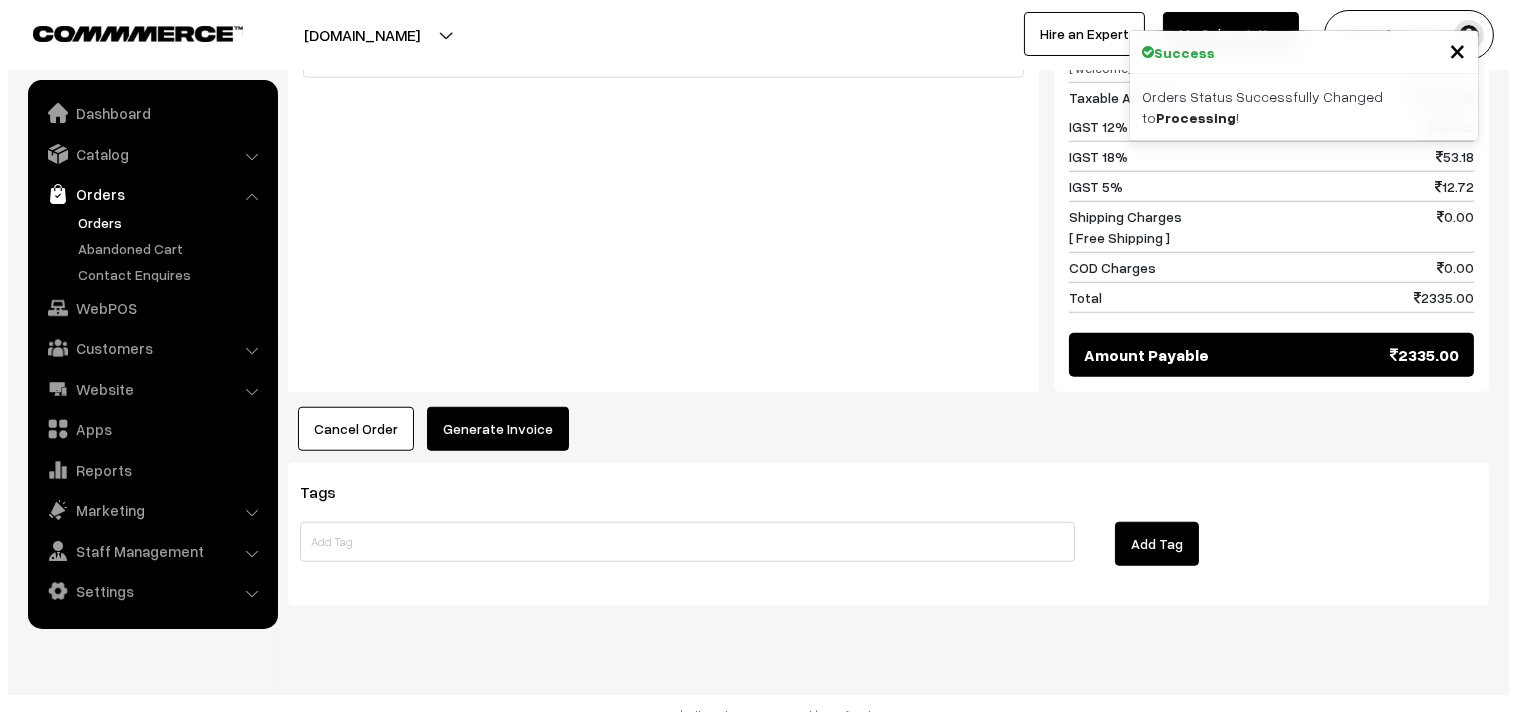 scroll, scrollTop: 3156, scrollLeft: 0, axis: vertical 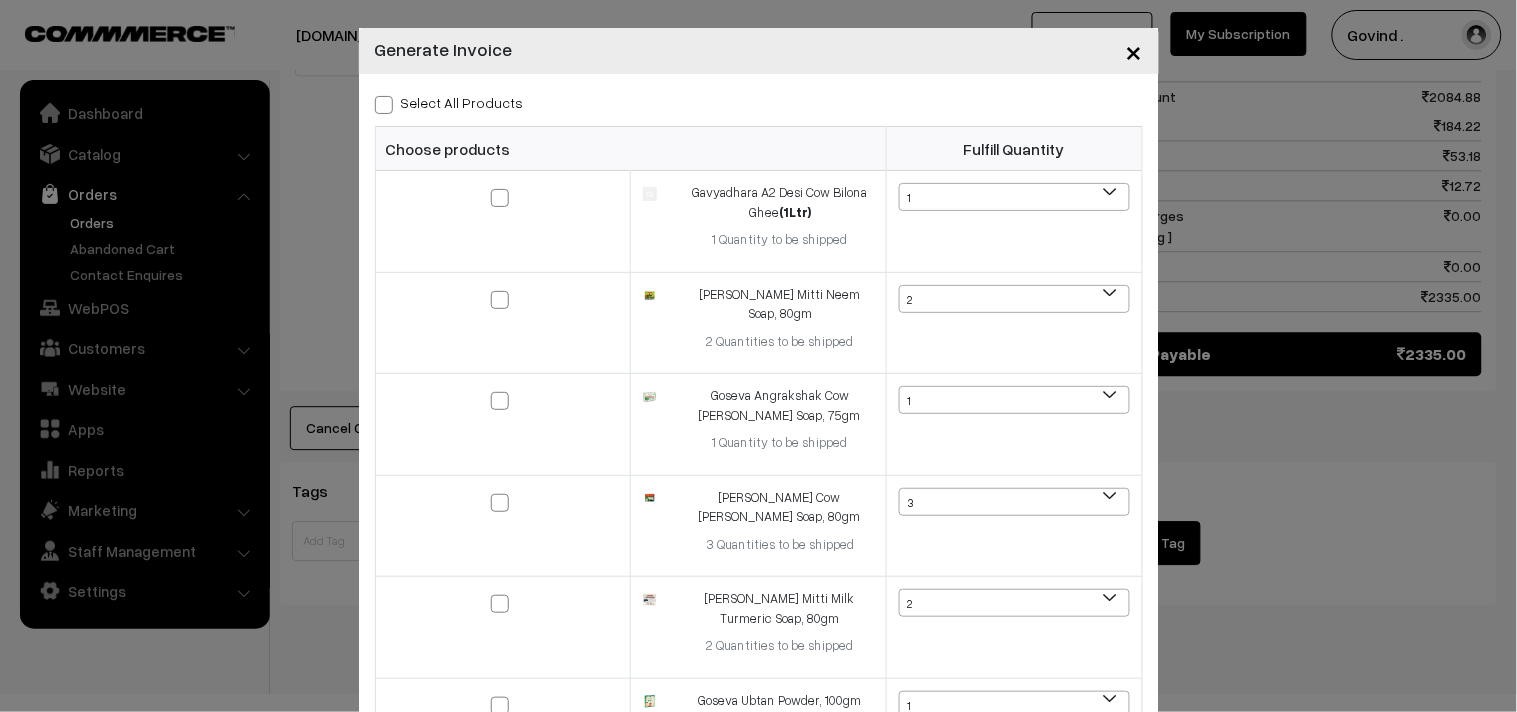 click at bounding box center (384, 105) 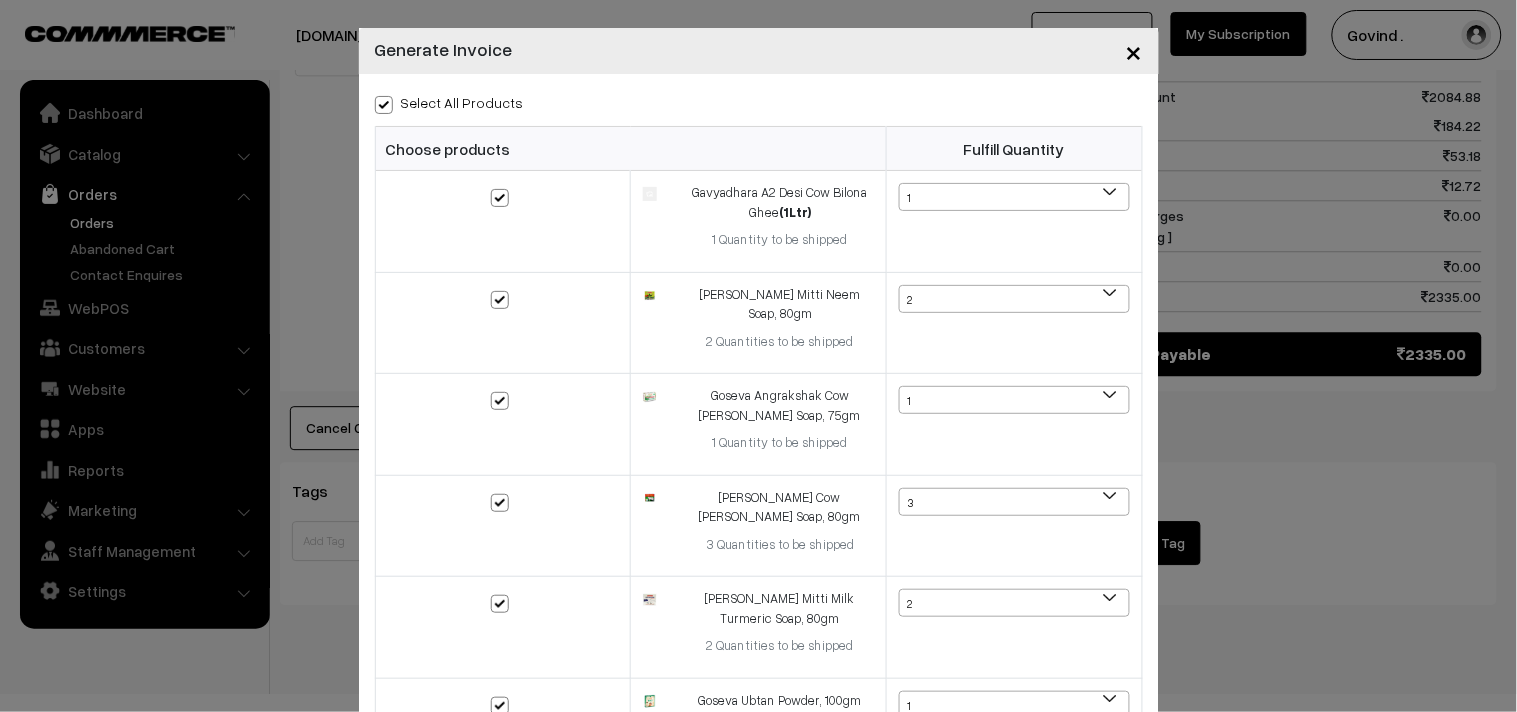 checkbox on "true" 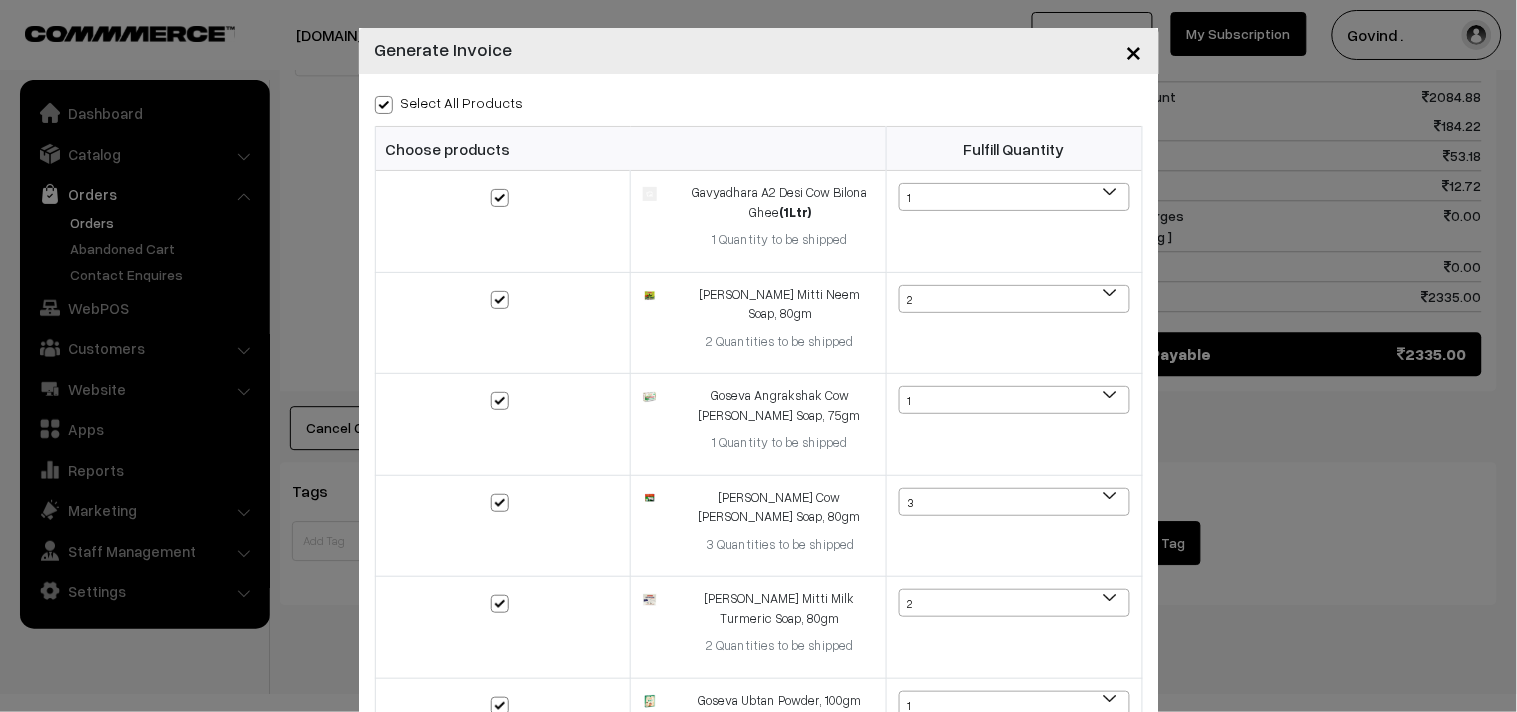 scroll, scrollTop: 1277, scrollLeft: 0, axis: vertical 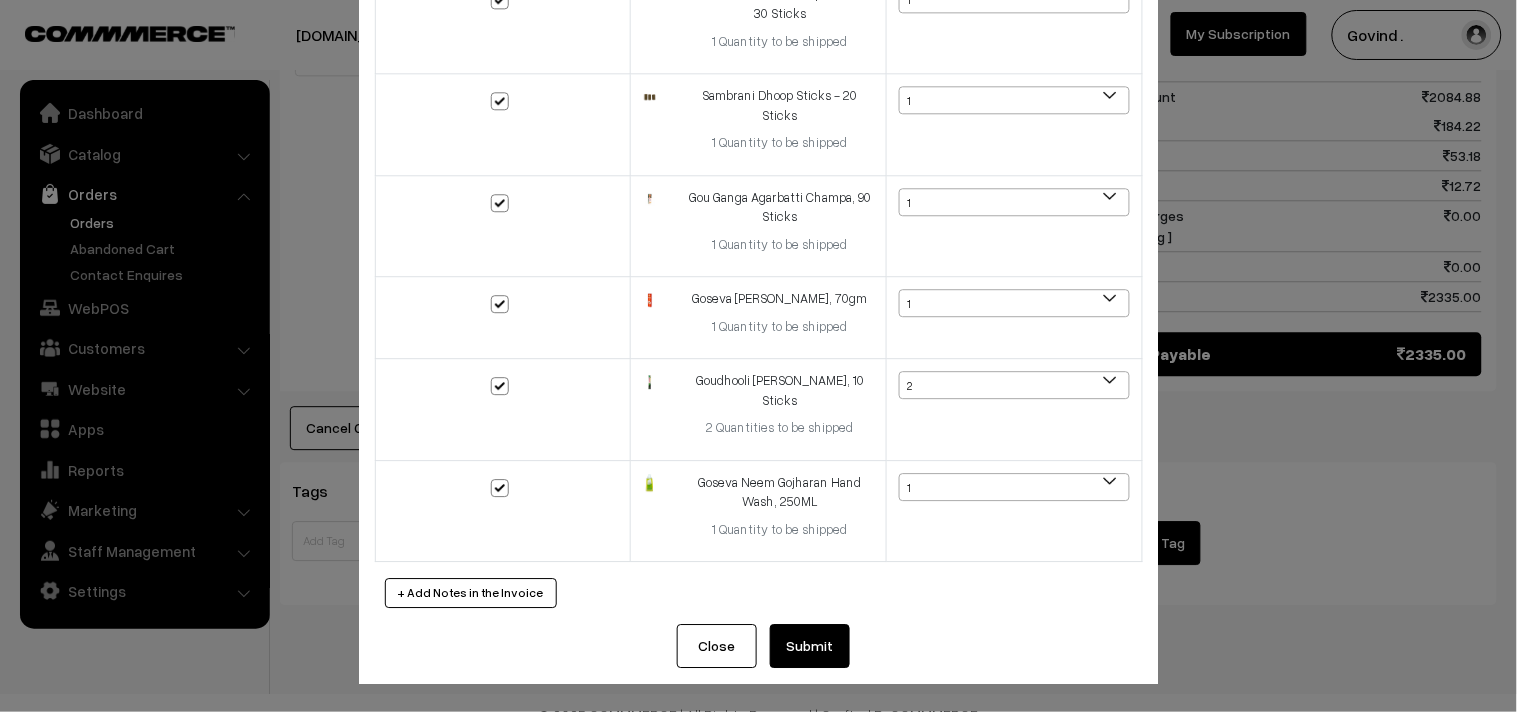 click on "Submit" at bounding box center (810, 646) 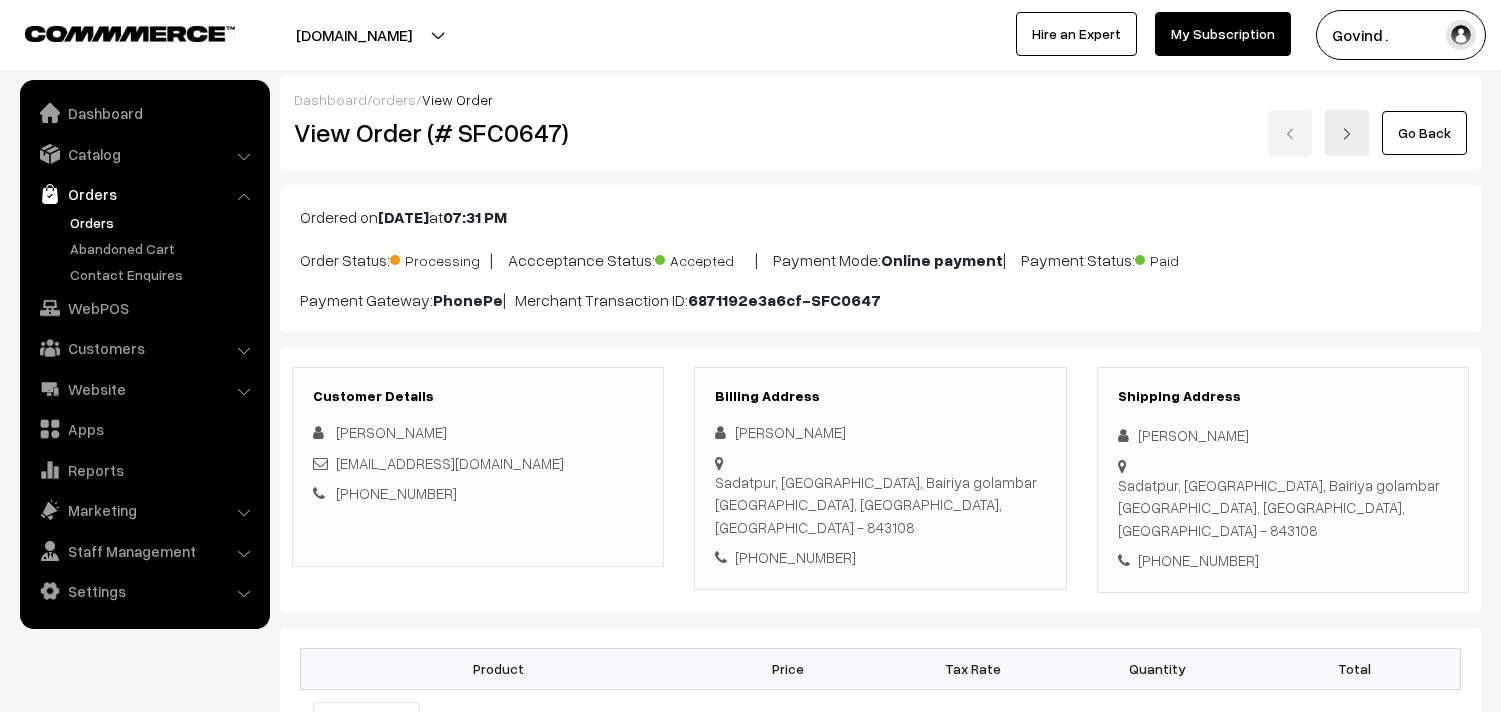 scroll, scrollTop: 3124, scrollLeft: 0, axis: vertical 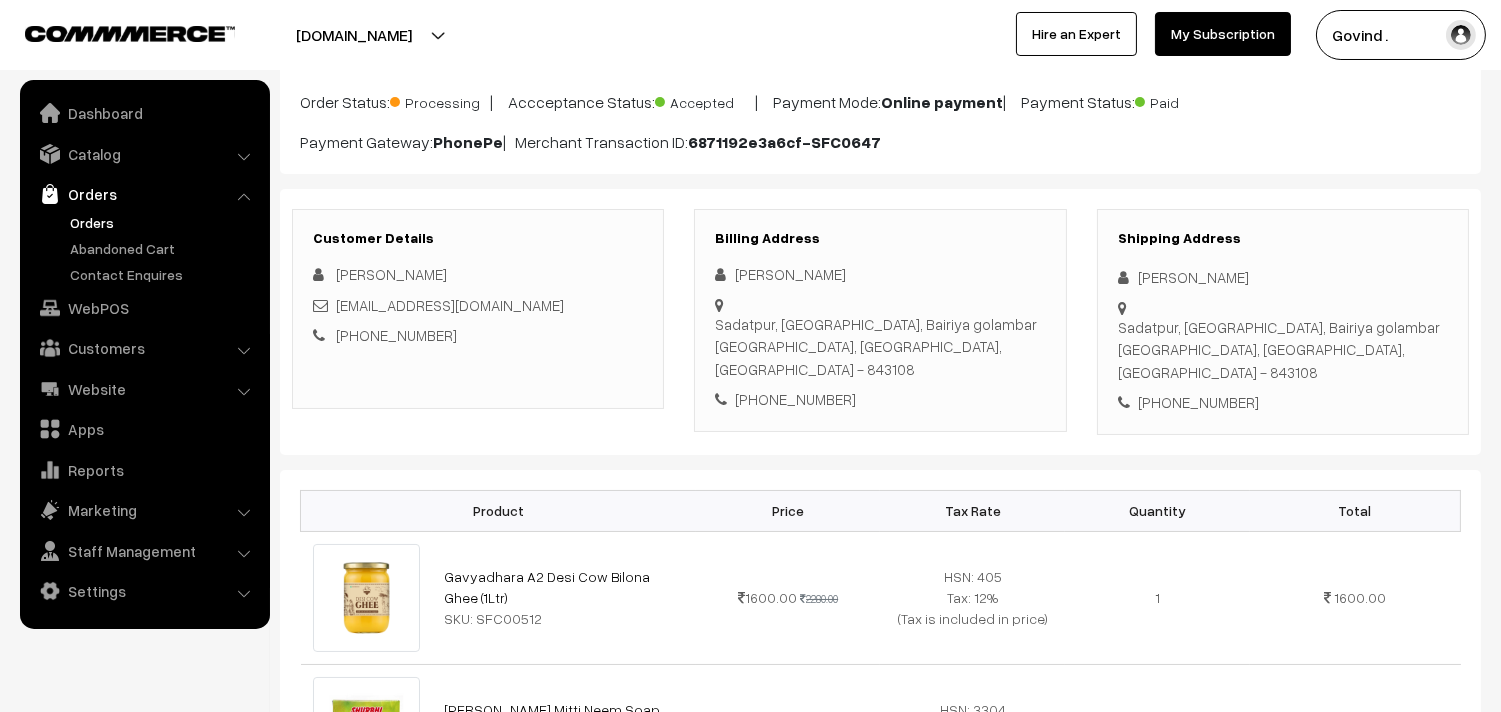 click at bounding box center (1128, 277) 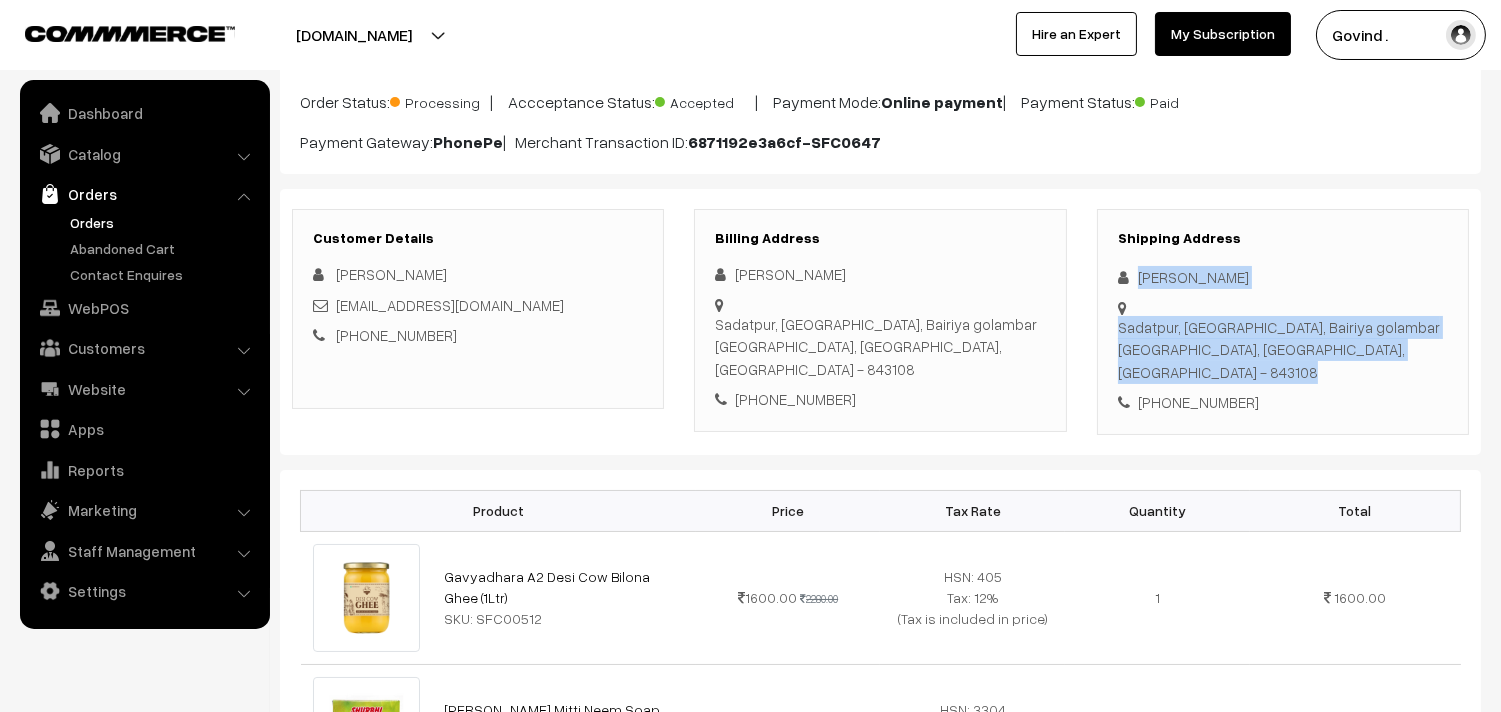 drag, startPoint x: 1134, startPoint y: 273, endPoint x: 1251, endPoint y: 292, distance: 118.5327 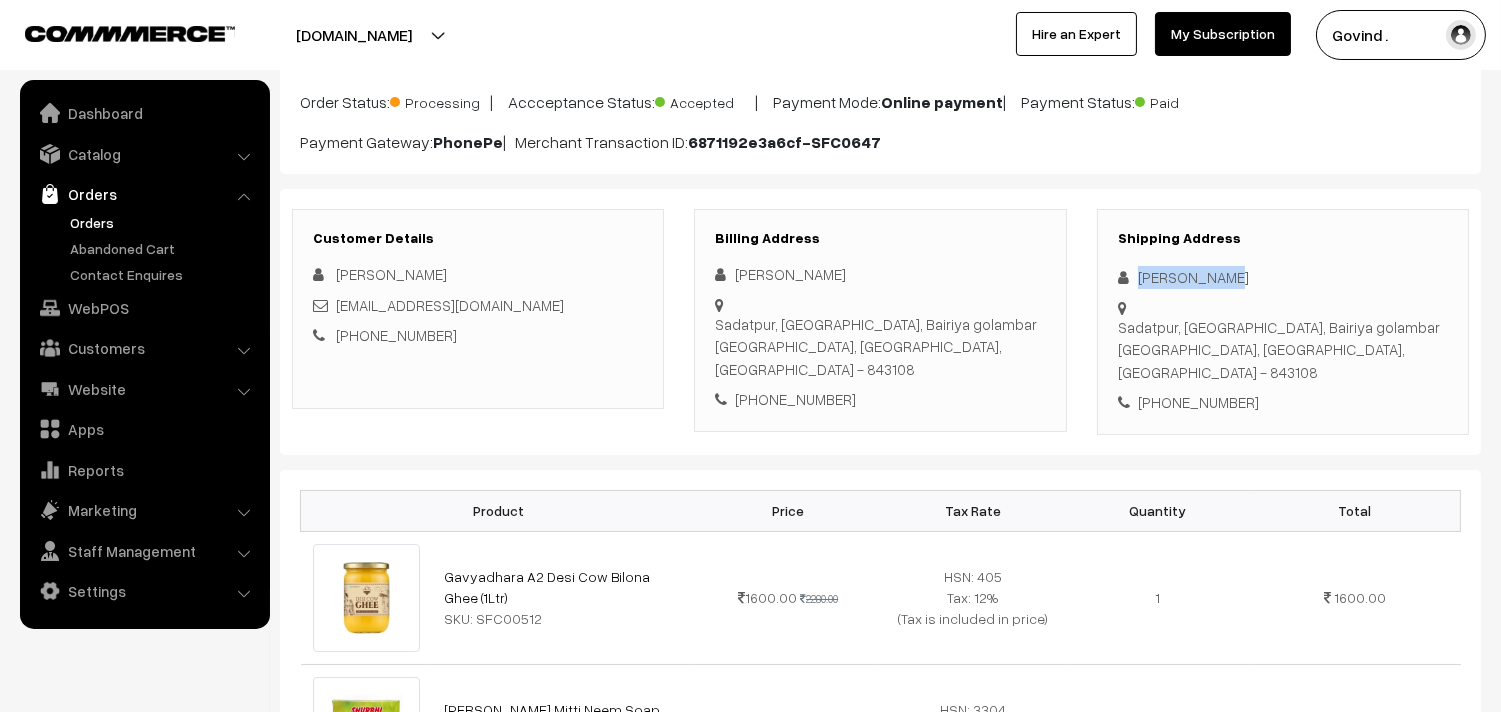 drag, startPoint x: 1136, startPoint y: 274, endPoint x: 1243, endPoint y: 272, distance: 107.01869 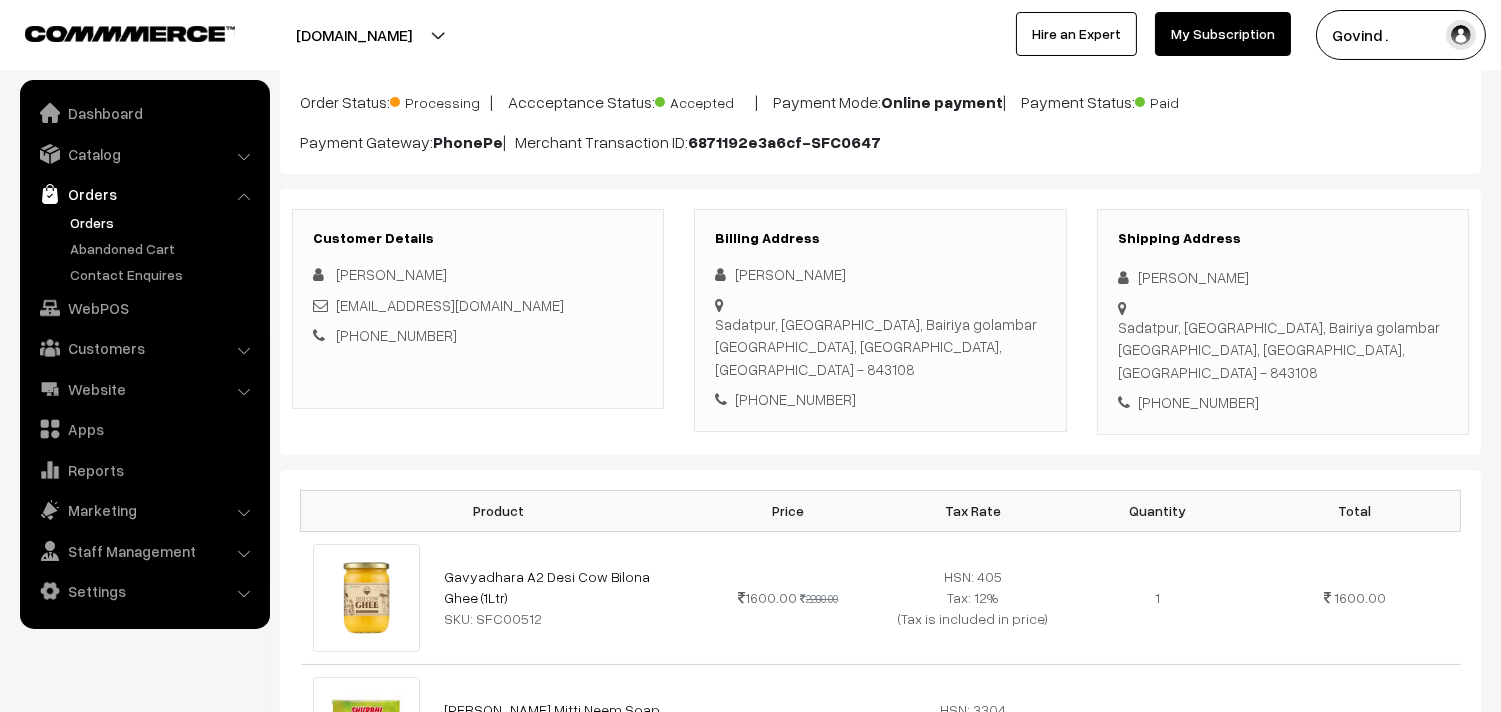 click on "[PHONE_NUMBER]" at bounding box center [1283, 402] 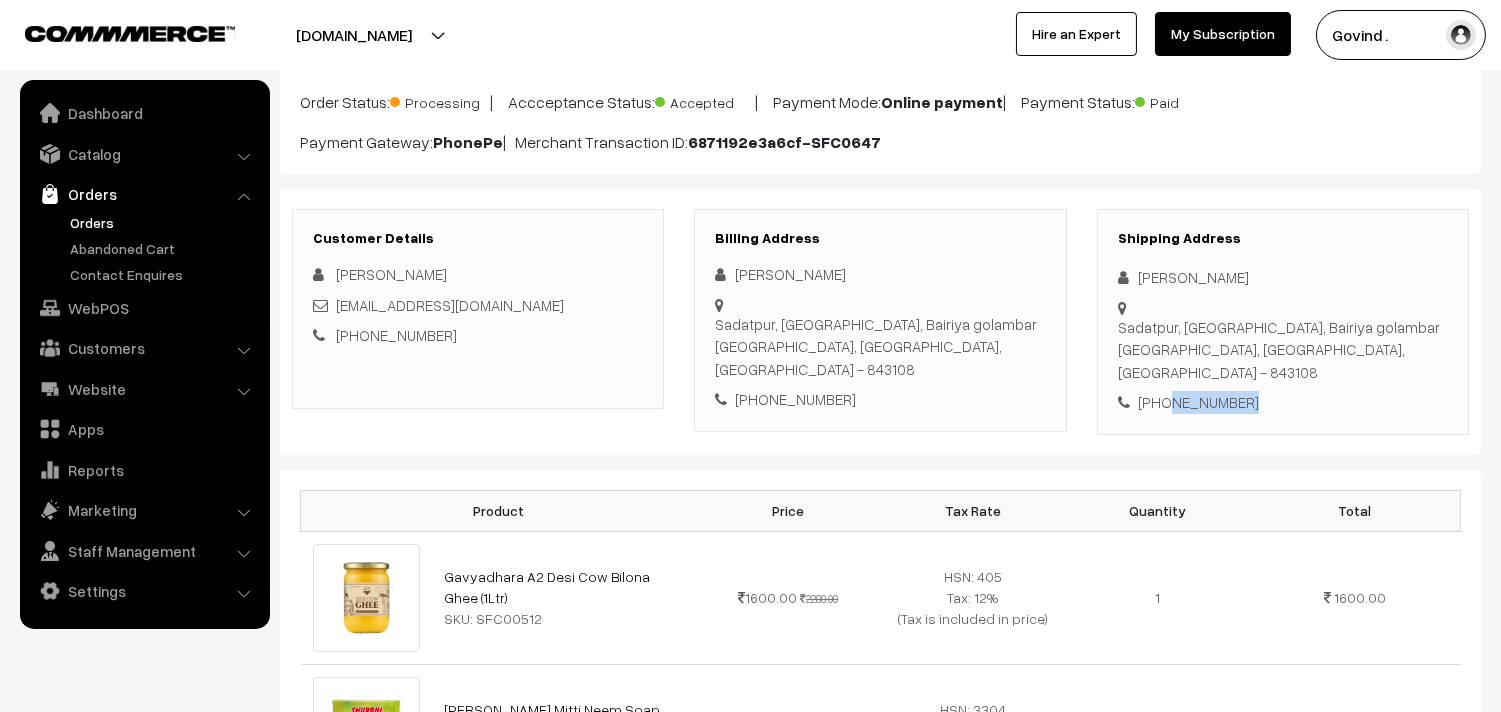 click on "[PHONE_NUMBER]" at bounding box center (1283, 402) 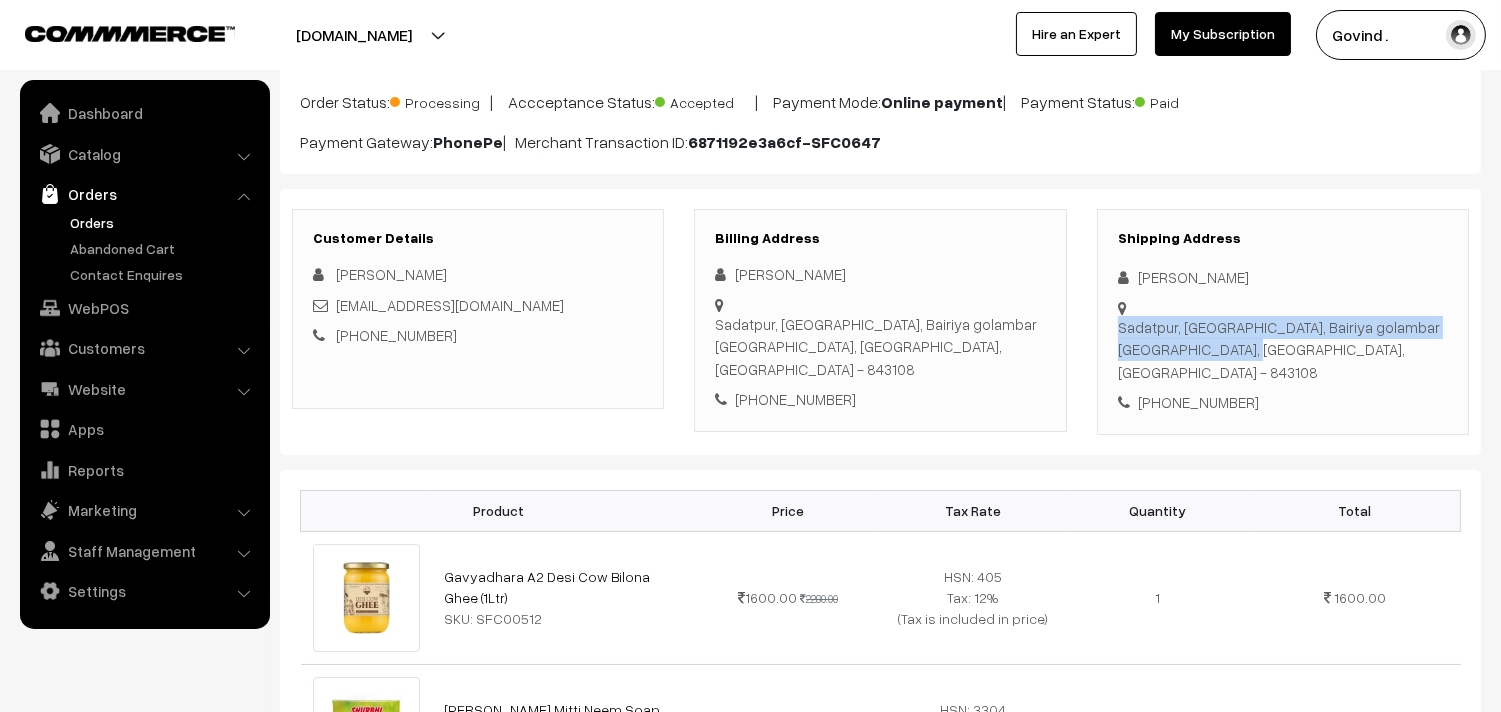 drag, startPoint x: 1211, startPoint y: 328, endPoint x: 1133, endPoint y: 306, distance: 81.0432 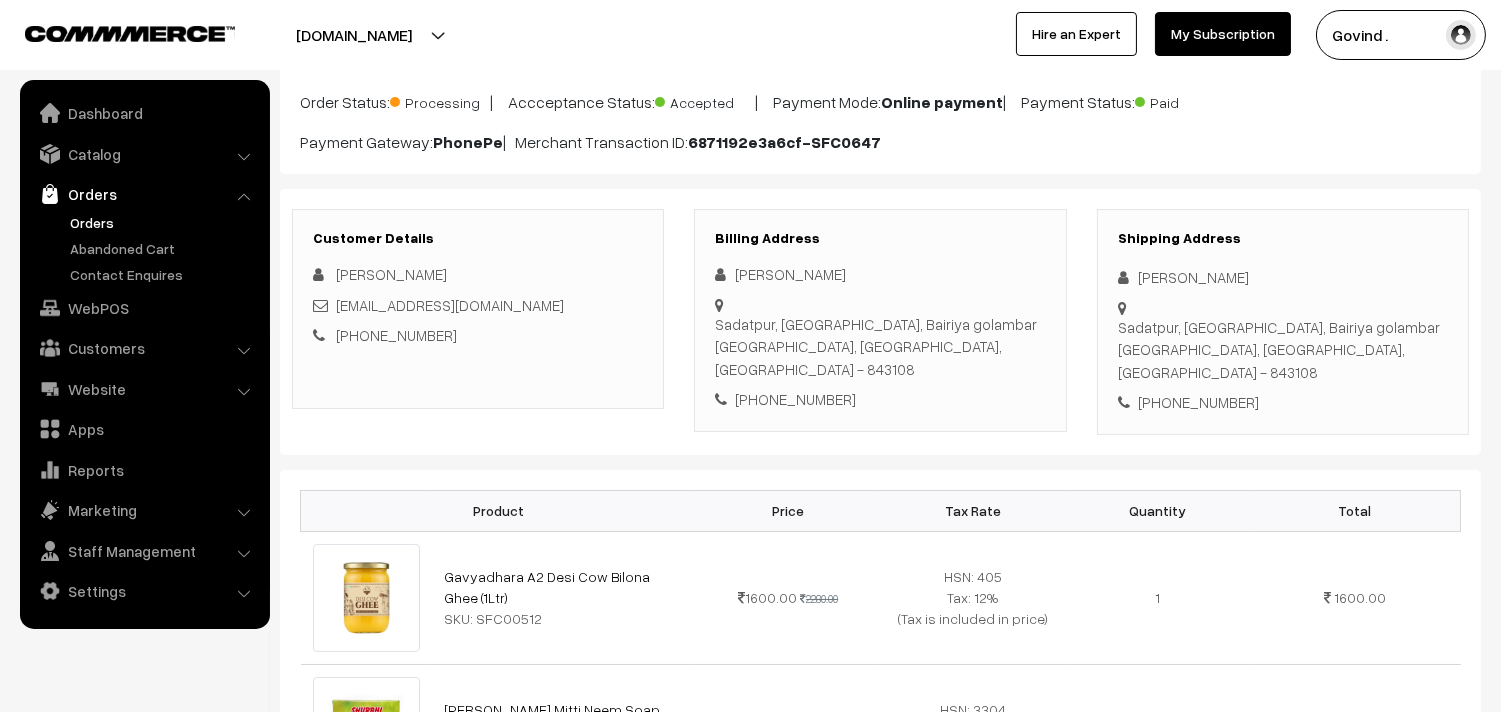 click on "Sadatpur, [GEOGRAPHIC_DATA], [GEOGRAPHIC_DATA],                                 [GEOGRAPHIC_DATA],  [GEOGRAPHIC_DATA]                                 - 843108" at bounding box center [1283, 350] 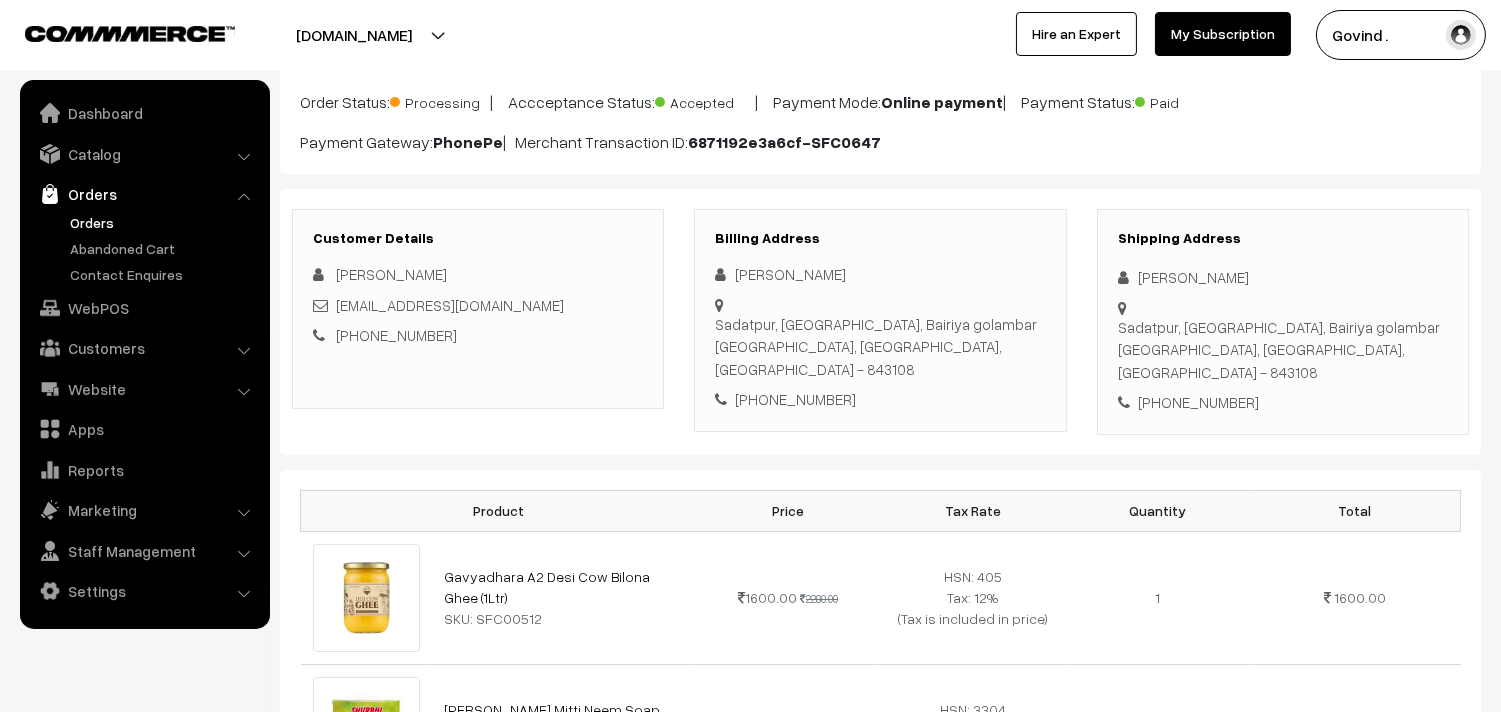 click on "Customer Details
[PERSON_NAME]
[EMAIL_ADDRESS][DOMAIN_NAME]
[PHONE_NUMBER]
Billing Address
[PERSON_NAME]" at bounding box center [880, 322] 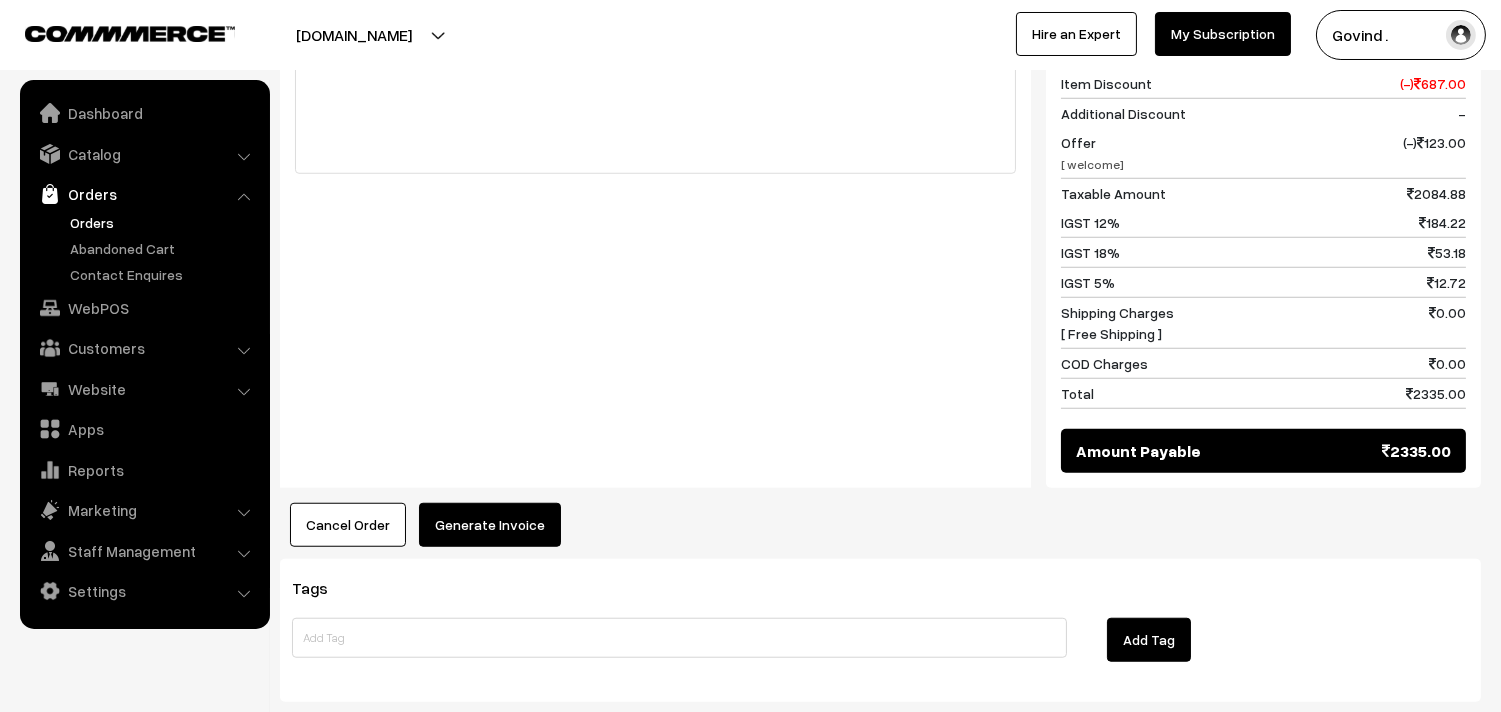 scroll, scrollTop: 3086, scrollLeft: 0, axis: vertical 